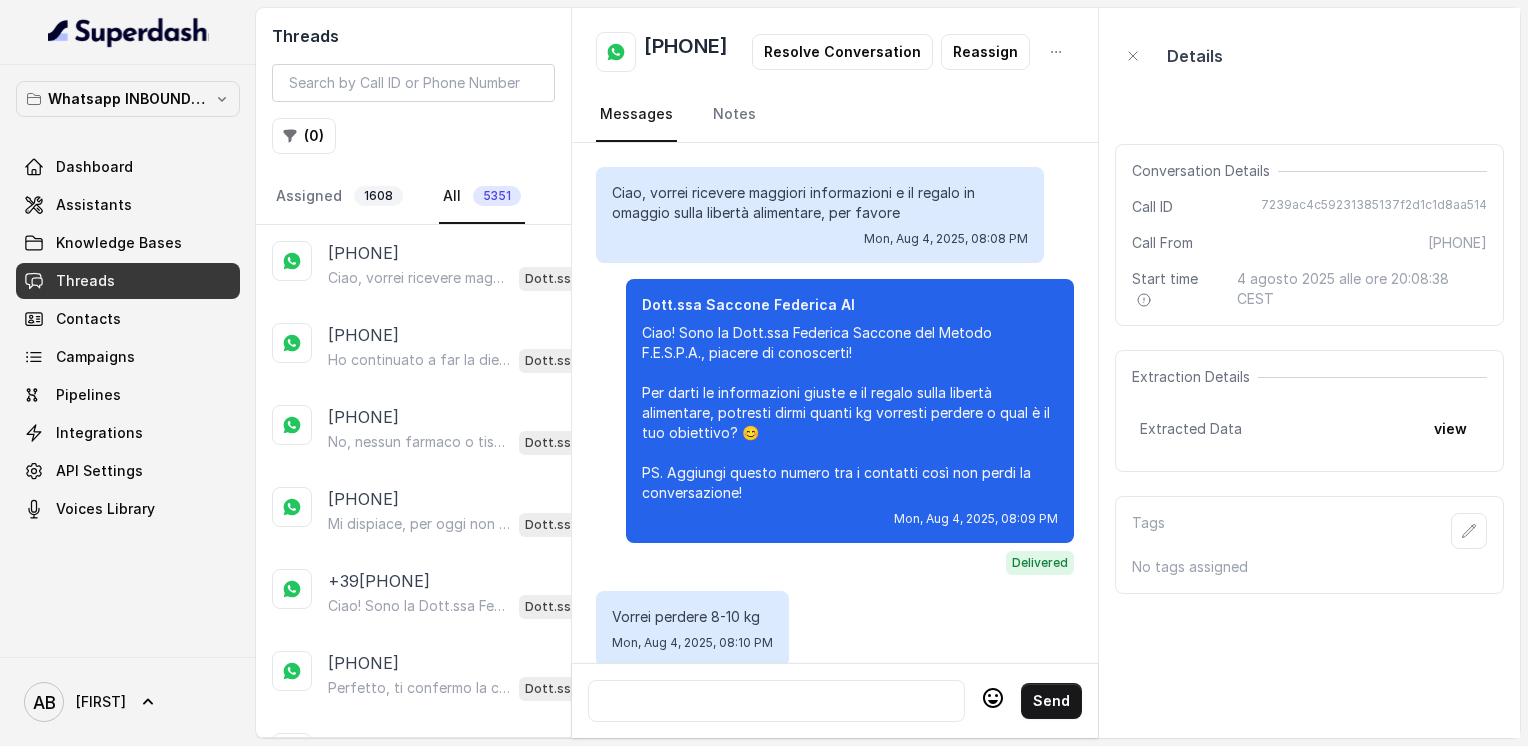 scroll, scrollTop: 0, scrollLeft: 0, axis: both 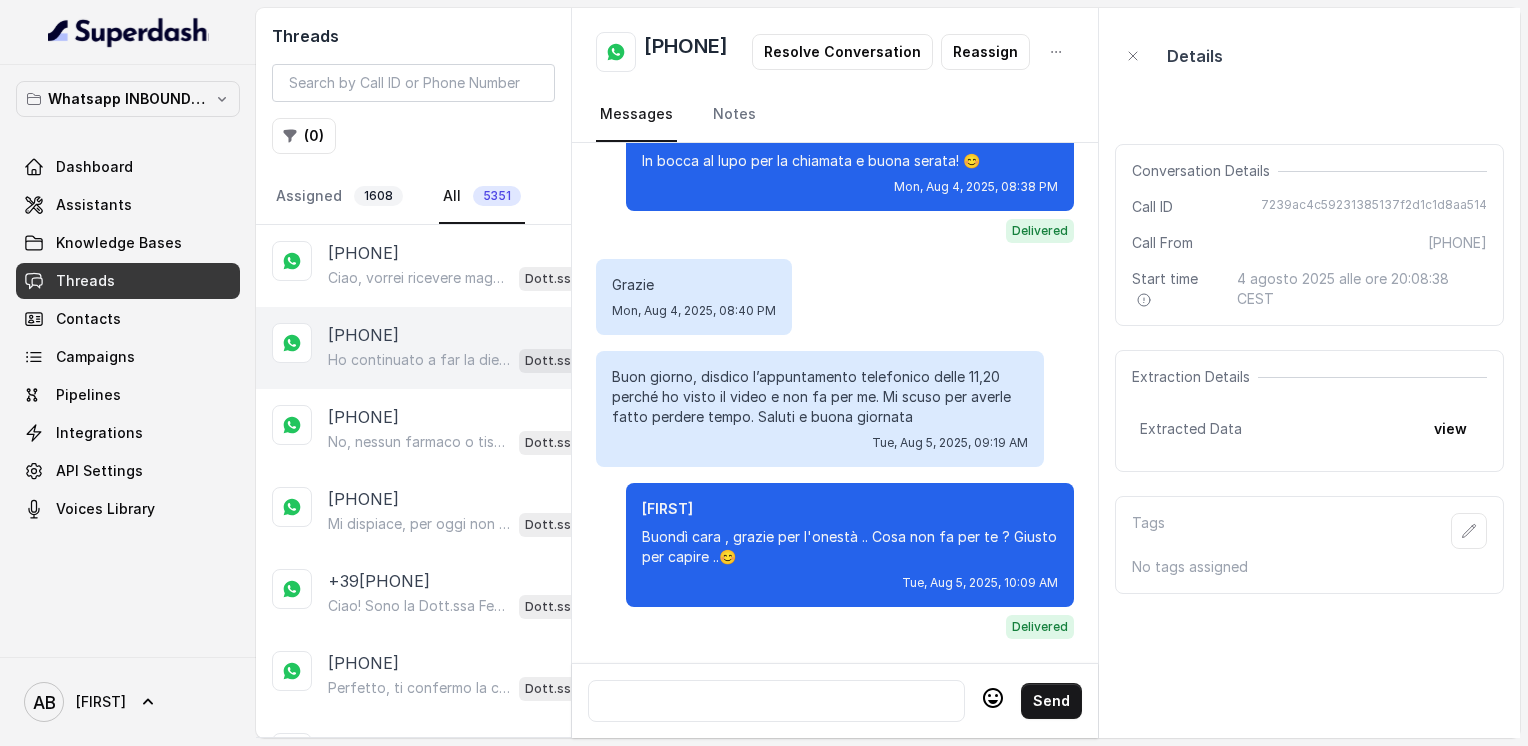 click on "+[COUNTRY_CODE][PHONE]" at bounding box center [363, 335] 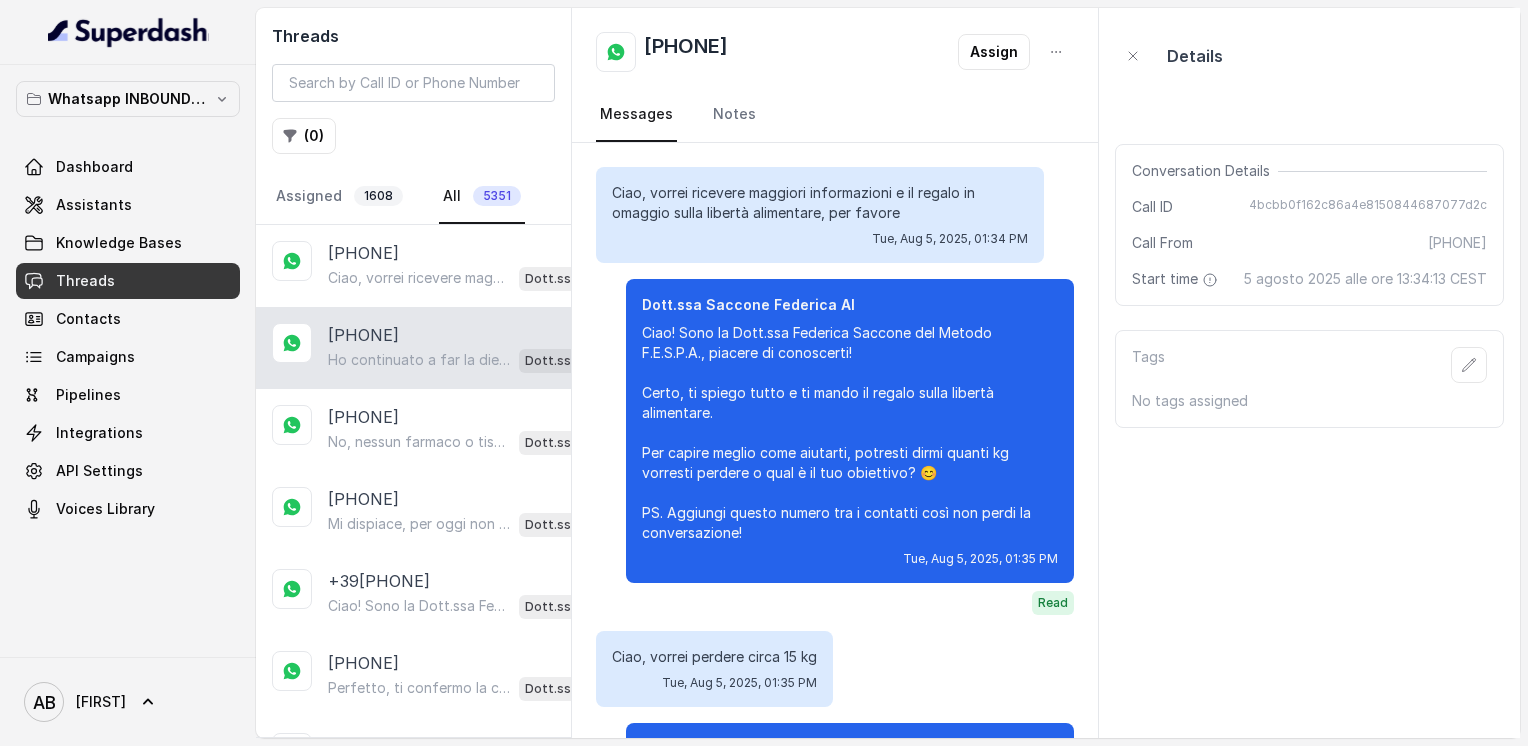scroll, scrollTop: 784, scrollLeft: 0, axis: vertical 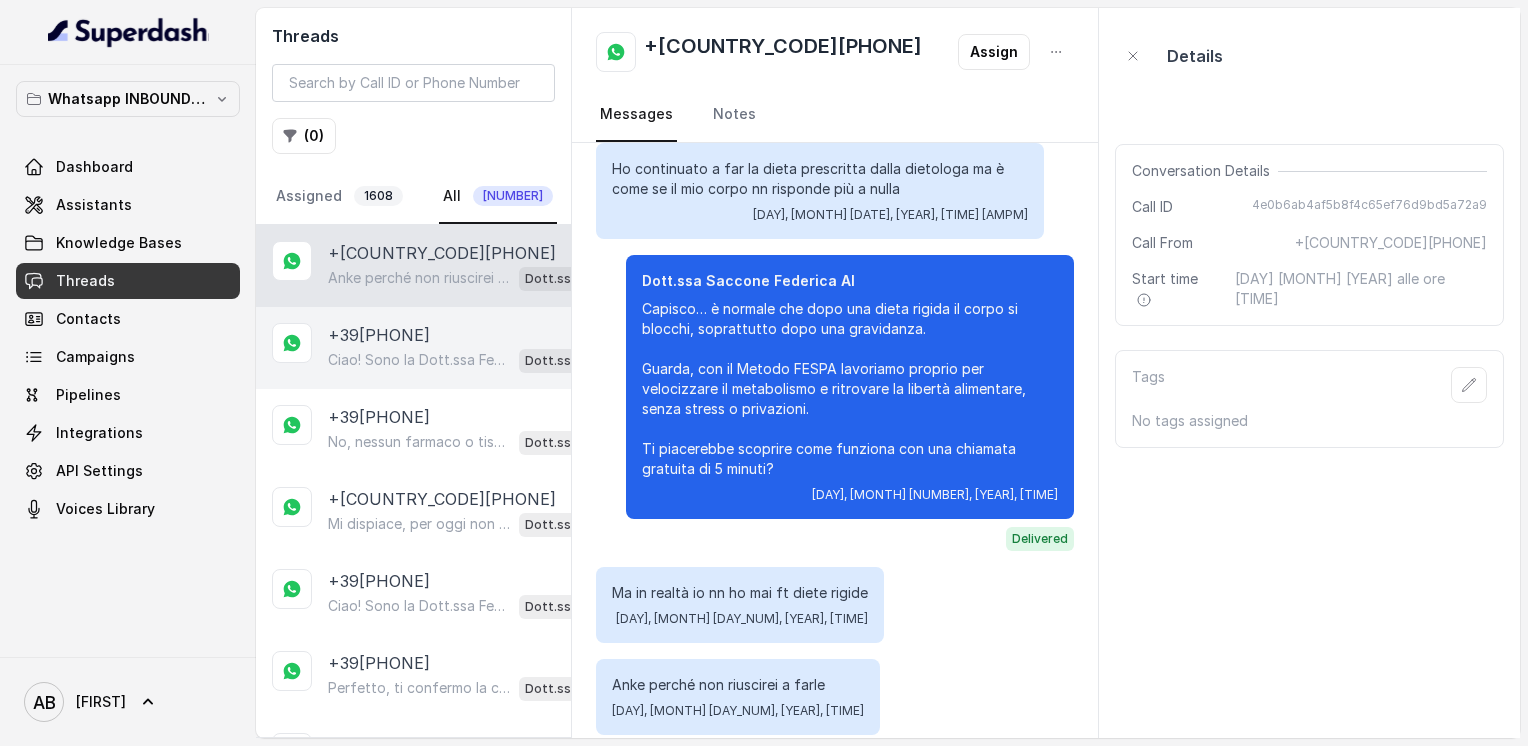 click on "[PHONE]   Ciao! Sono la Dott.ssa [LAST_NAME] [NAME] del Metodo F.E.S.P.A., piacere di conoscerti!
Certo, ti spiego tutto e ti mando il regalo sulla libertà alimentare.
Per capire meglio come aiutarti, potresti dirmi quanti kg vorresti perdere o qual è il tuo obiettivo? 😊
PS. Aggiungi questo numero tra i contatti così non perdi la conversazione! Dott.ssa [LAST_NAME] [NAME] AI" at bounding box center [413, 348] 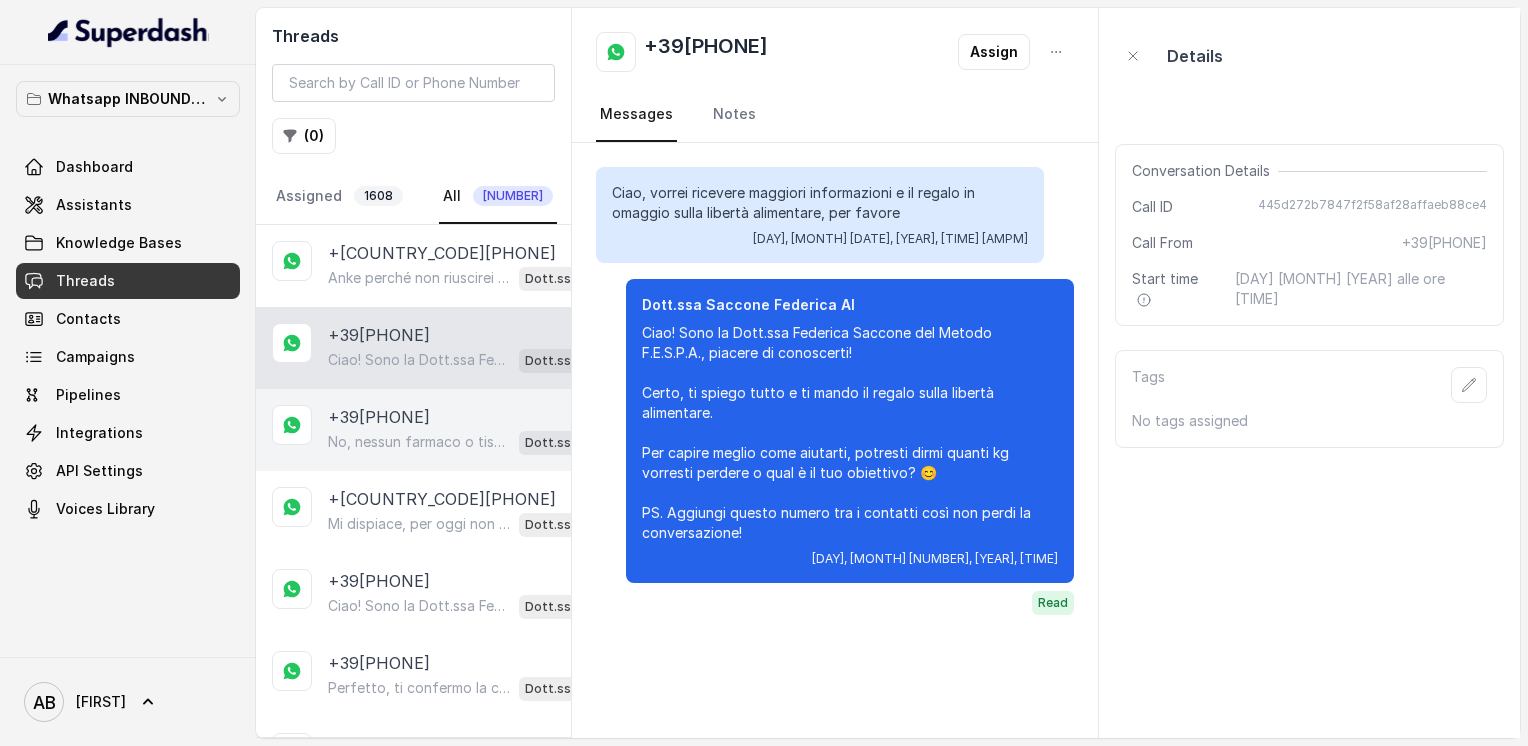 click on "No, nessun farmaco o tisana necessari.
Il Metodo FESPA si basa su un percorso di rieducazione alimentare che ti aiuta a velocizzare il metabolismo e raggiungere la libertà alimentare in modo naturale.
Ti va di fare una breve chiamata gratuita per capire meglio?" at bounding box center [419, 442] 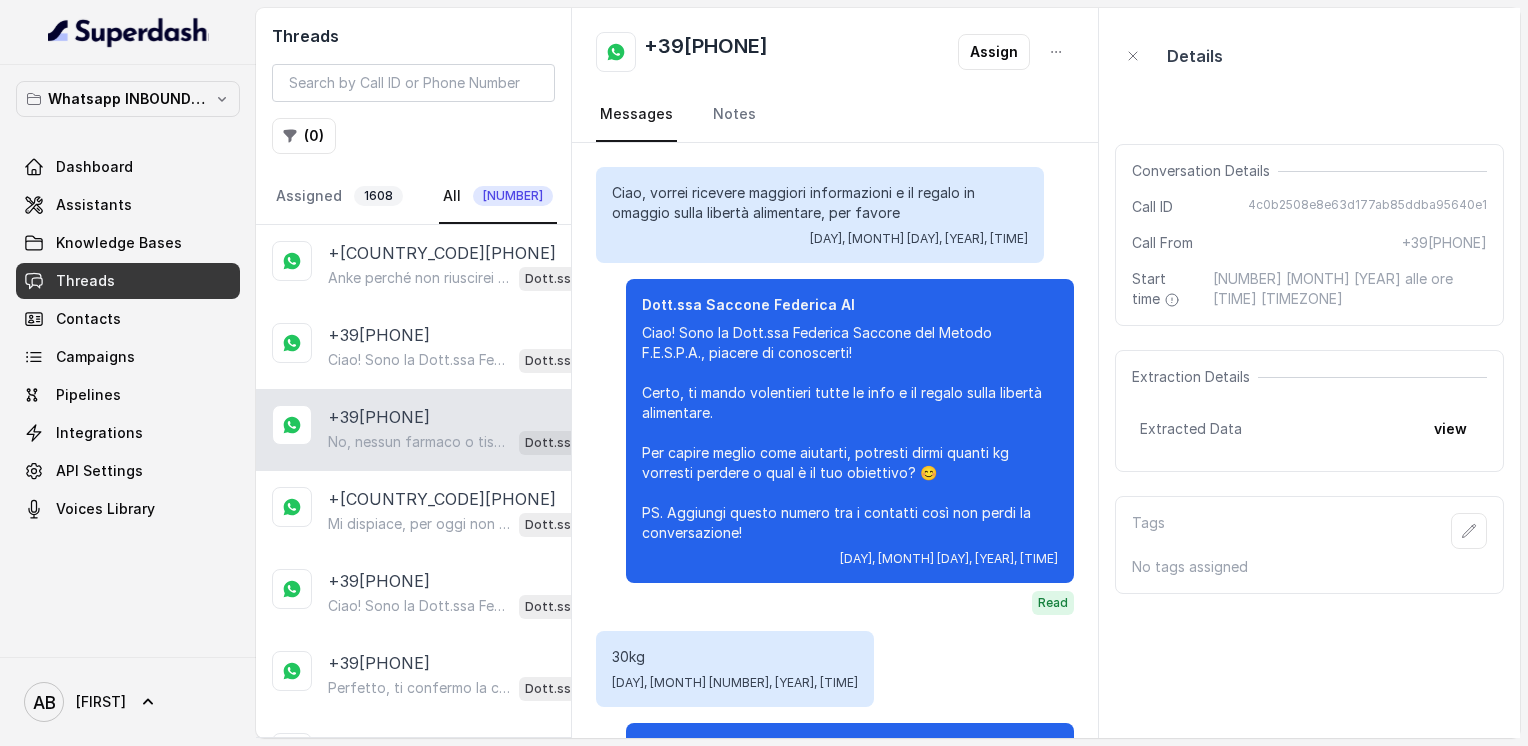 scroll, scrollTop: 1336, scrollLeft: 0, axis: vertical 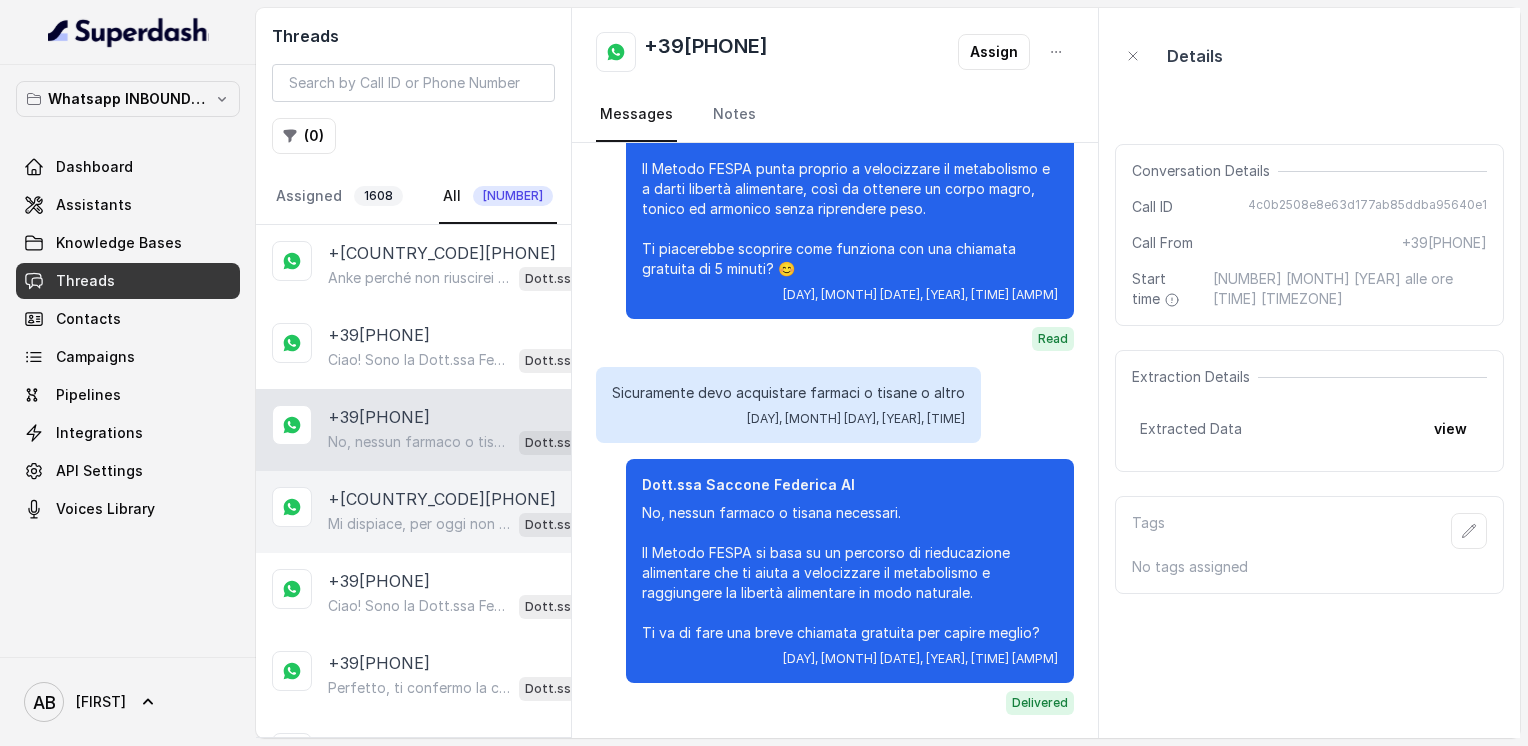click on "+[COUNTRY_CODE][PHONE]" at bounding box center (442, 499) 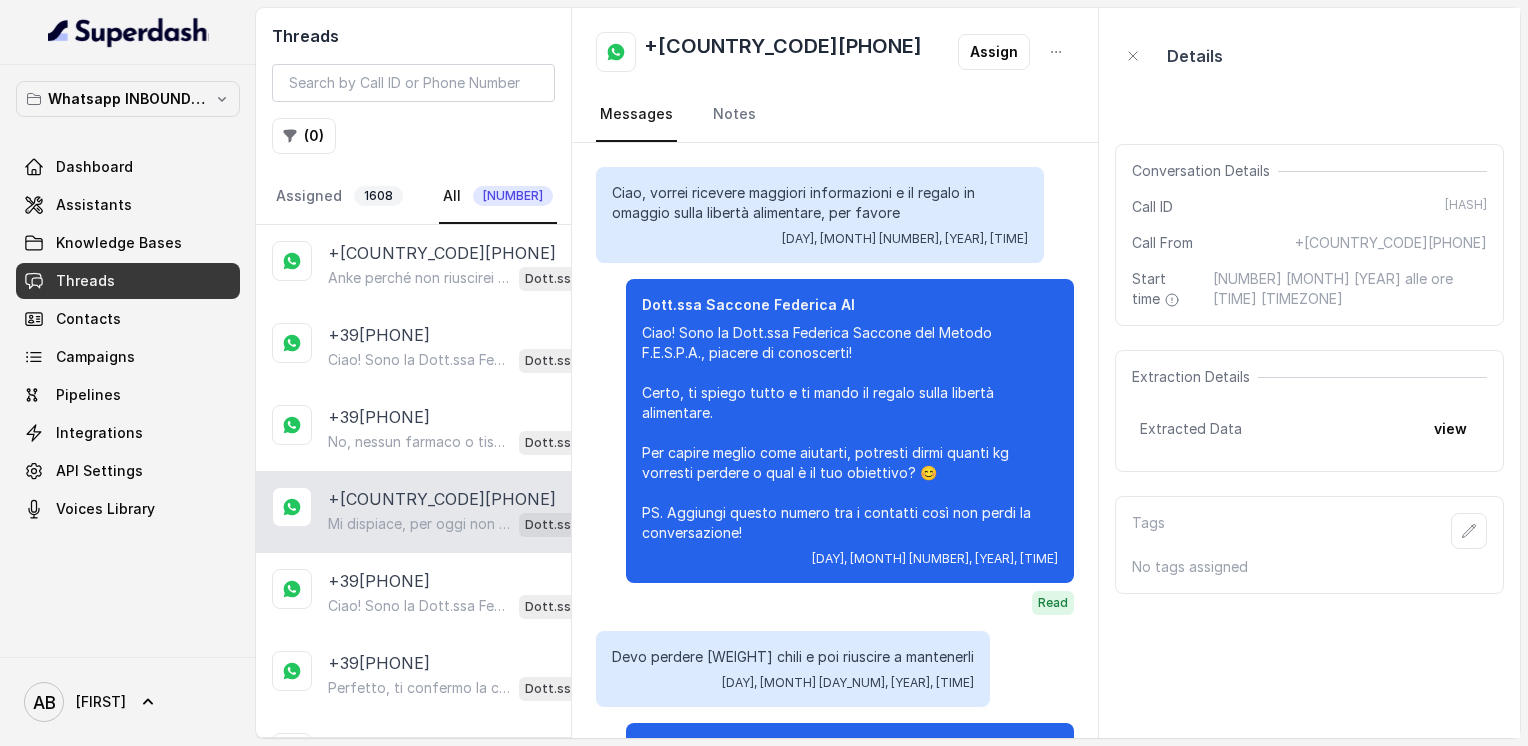 scroll, scrollTop: 1256, scrollLeft: 0, axis: vertical 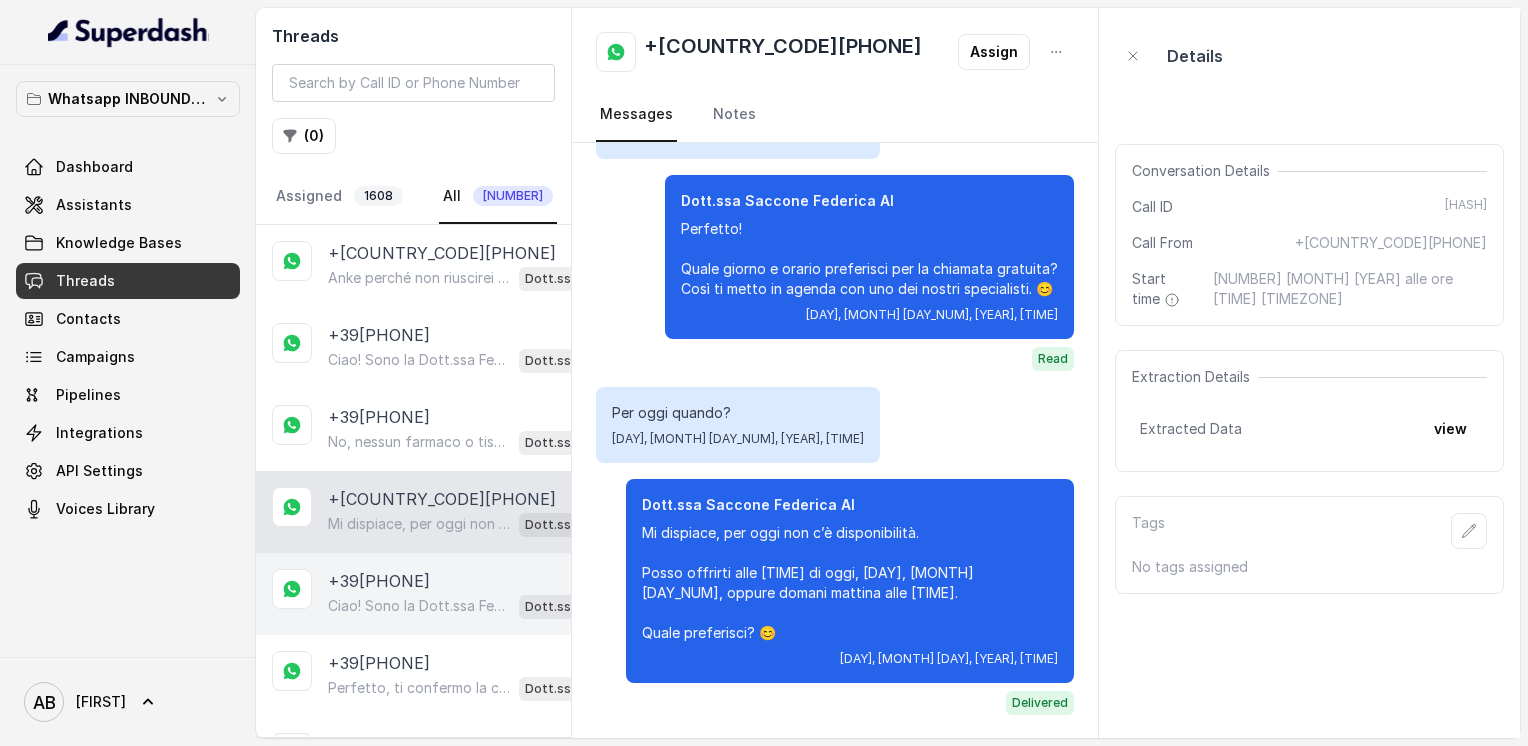 click on "+39[PHONE]" at bounding box center [379, 581] 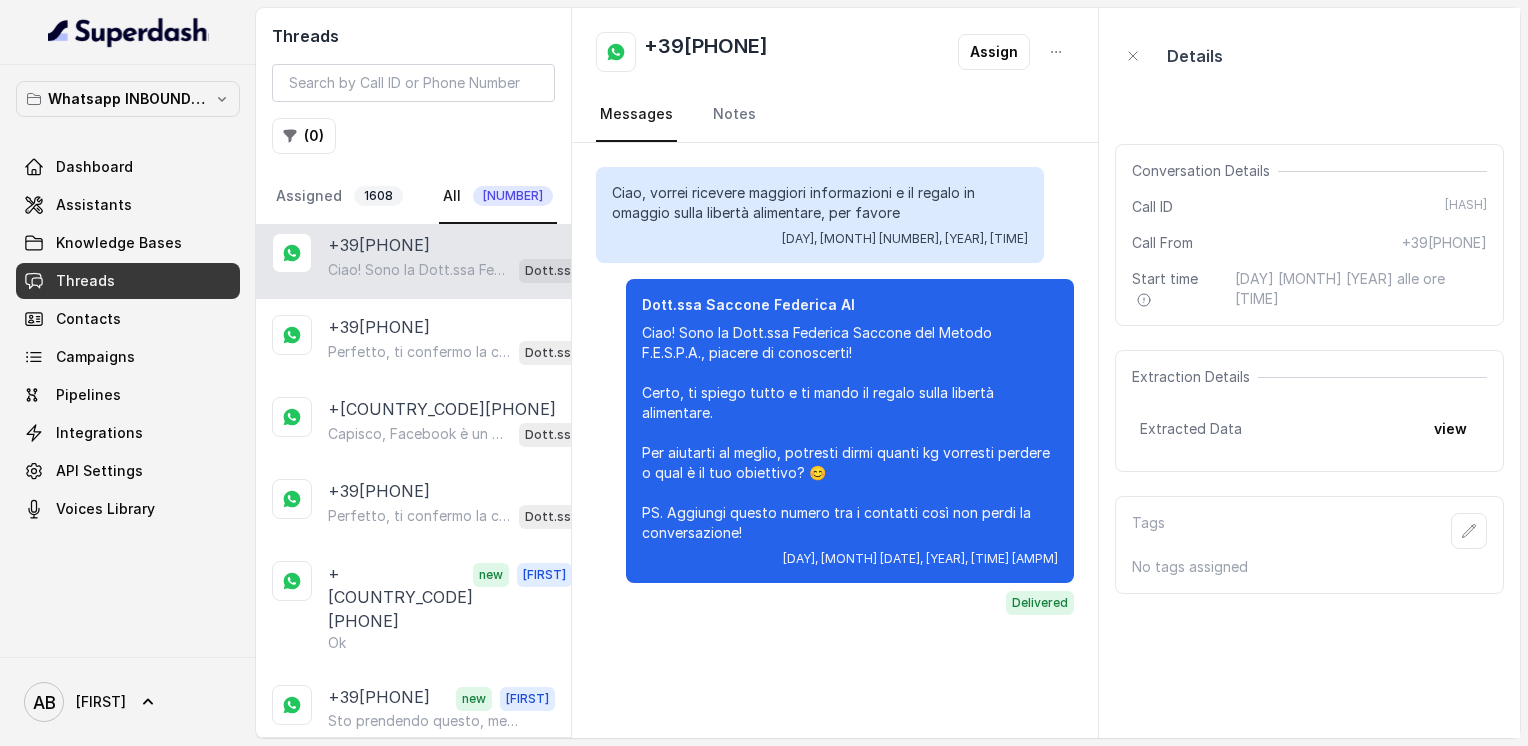 scroll, scrollTop: 405, scrollLeft: 0, axis: vertical 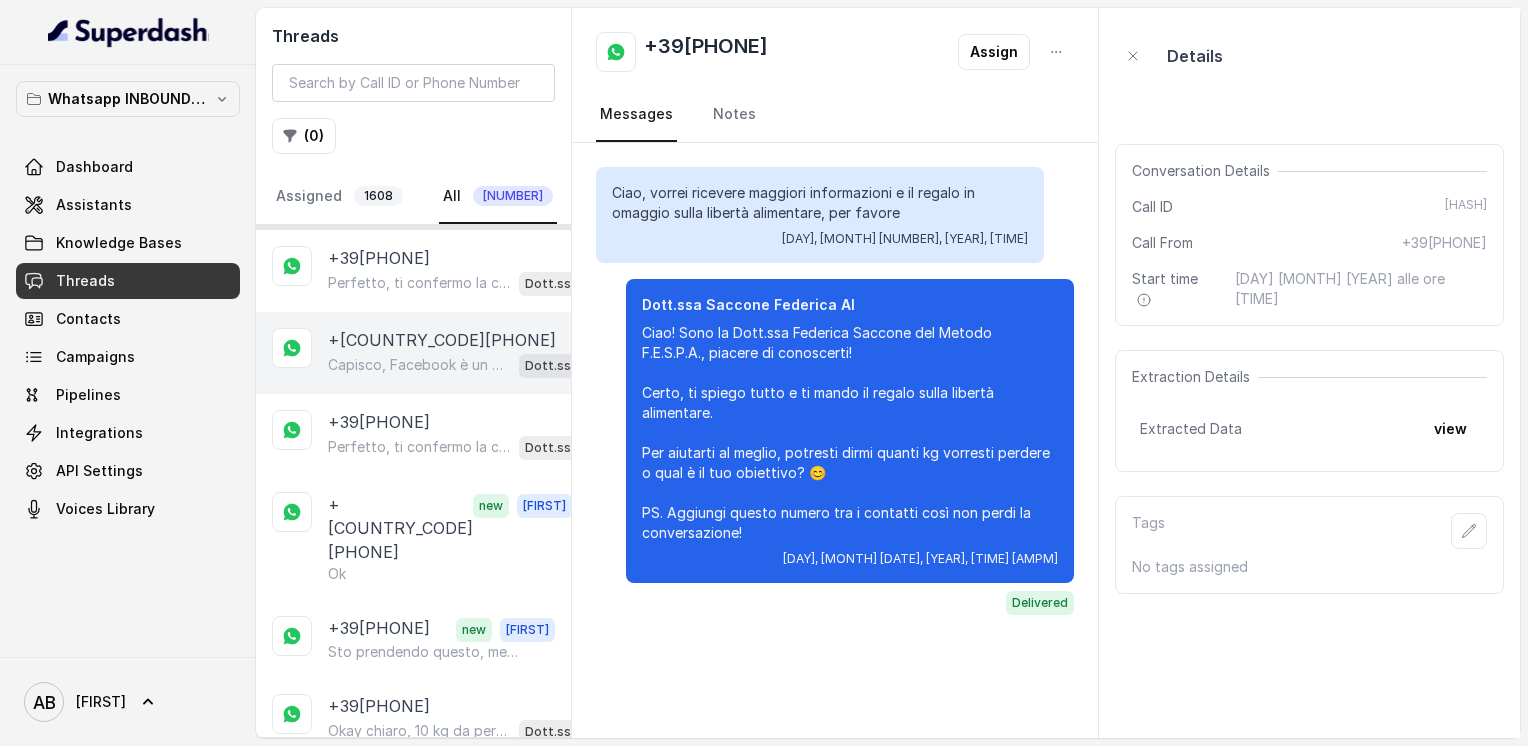 click on "+39[PHONE]  Capisco, Facebook è un ottimo posto per scoprire nuove soluzioni!
Guarda, il Metodo FESPA ti aiuta proprio a raggiungere la libertà alimentare, velocizzare il metabolismo e ottenere un corpo magro, tonico ed armonico senza stress o diete impossibili.
Se ti fa piacere, possiamo organizzare una breve chiamata informativa gratuita di 5 minuti per spiegarti come funziona e vedere se fa al caso tuo. Pensi possa essere utile? 😊 Dott.ssa Saccone Federica AI" at bounding box center [413, 353] 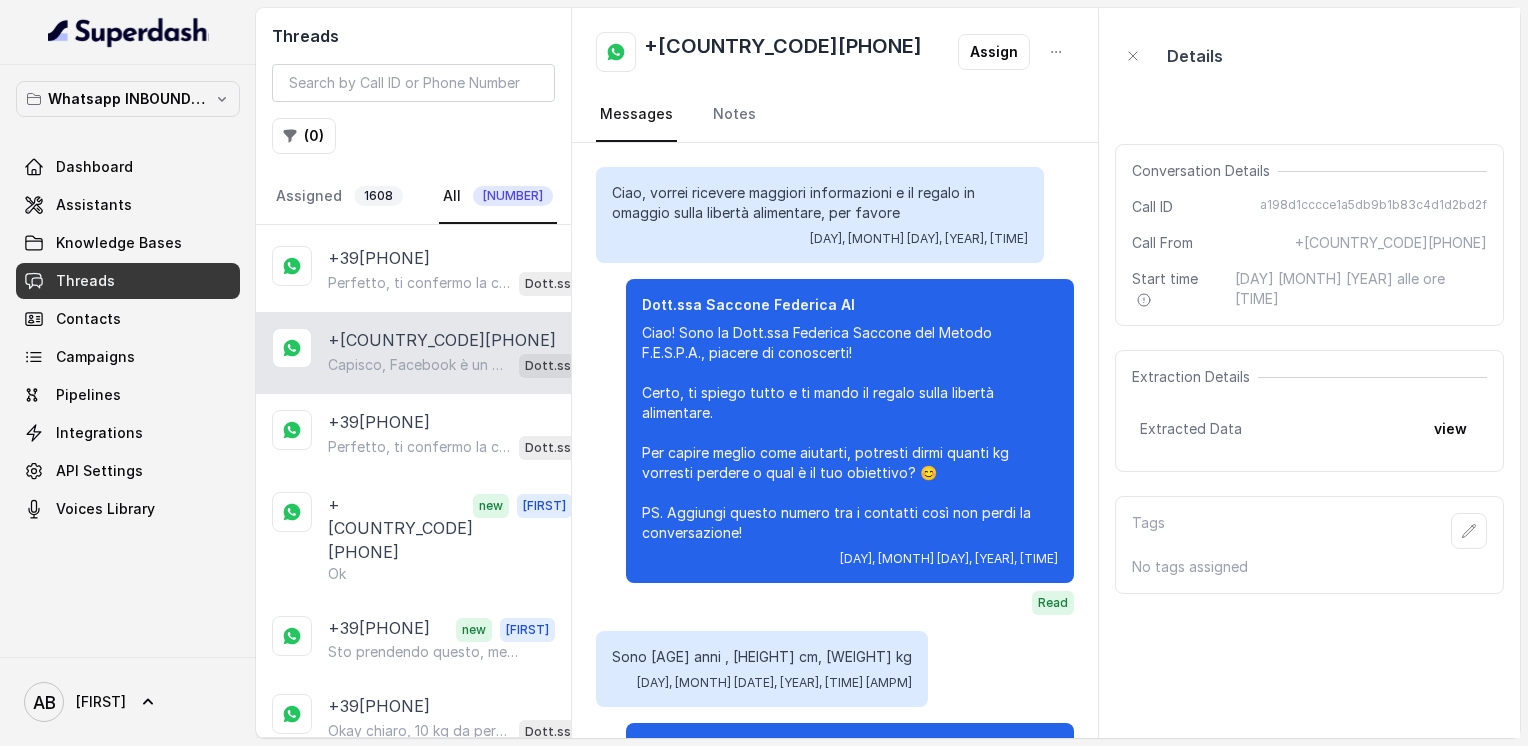 scroll, scrollTop: 1196, scrollLeft: 0, axis: vertical 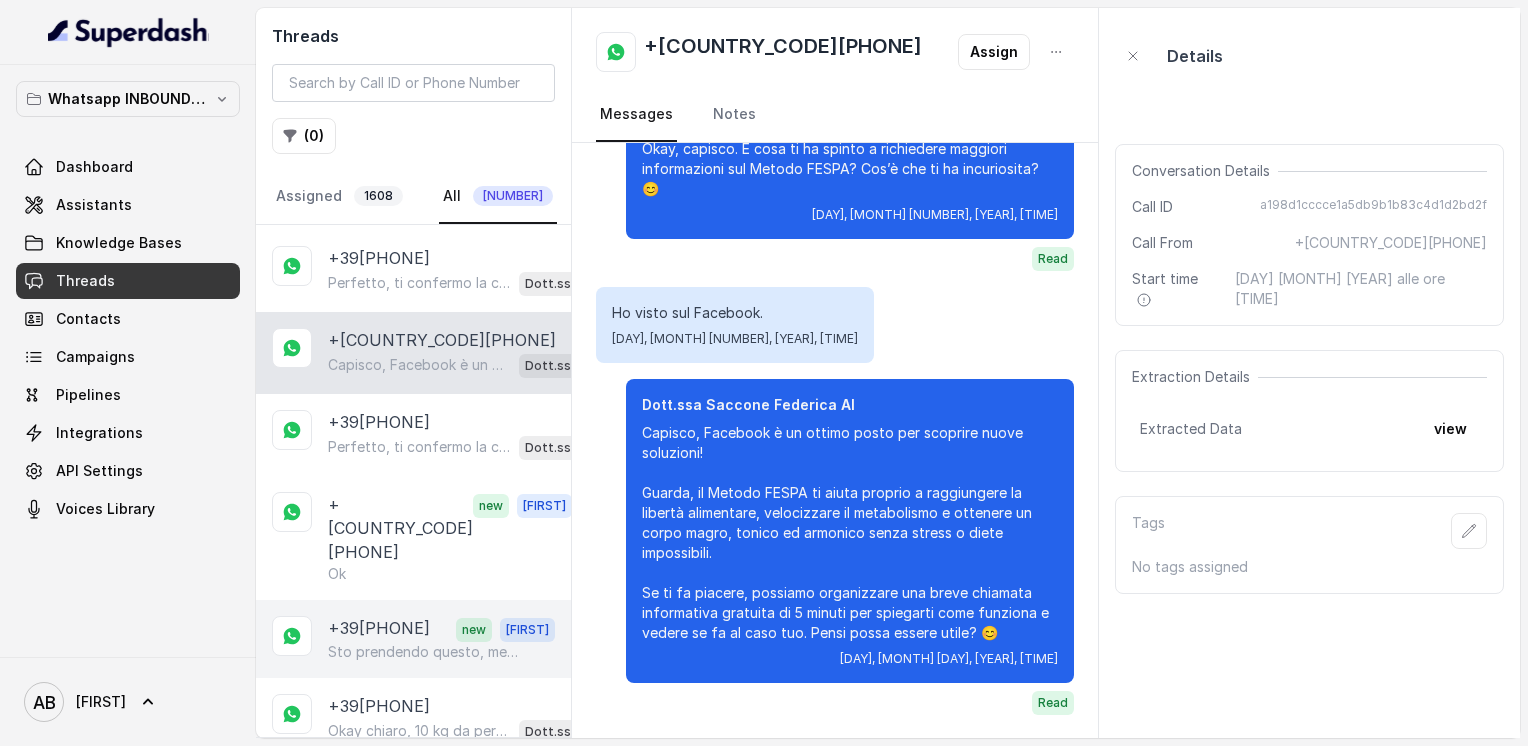 click on "+39[PHONE]" at bounding box center (379, 629) 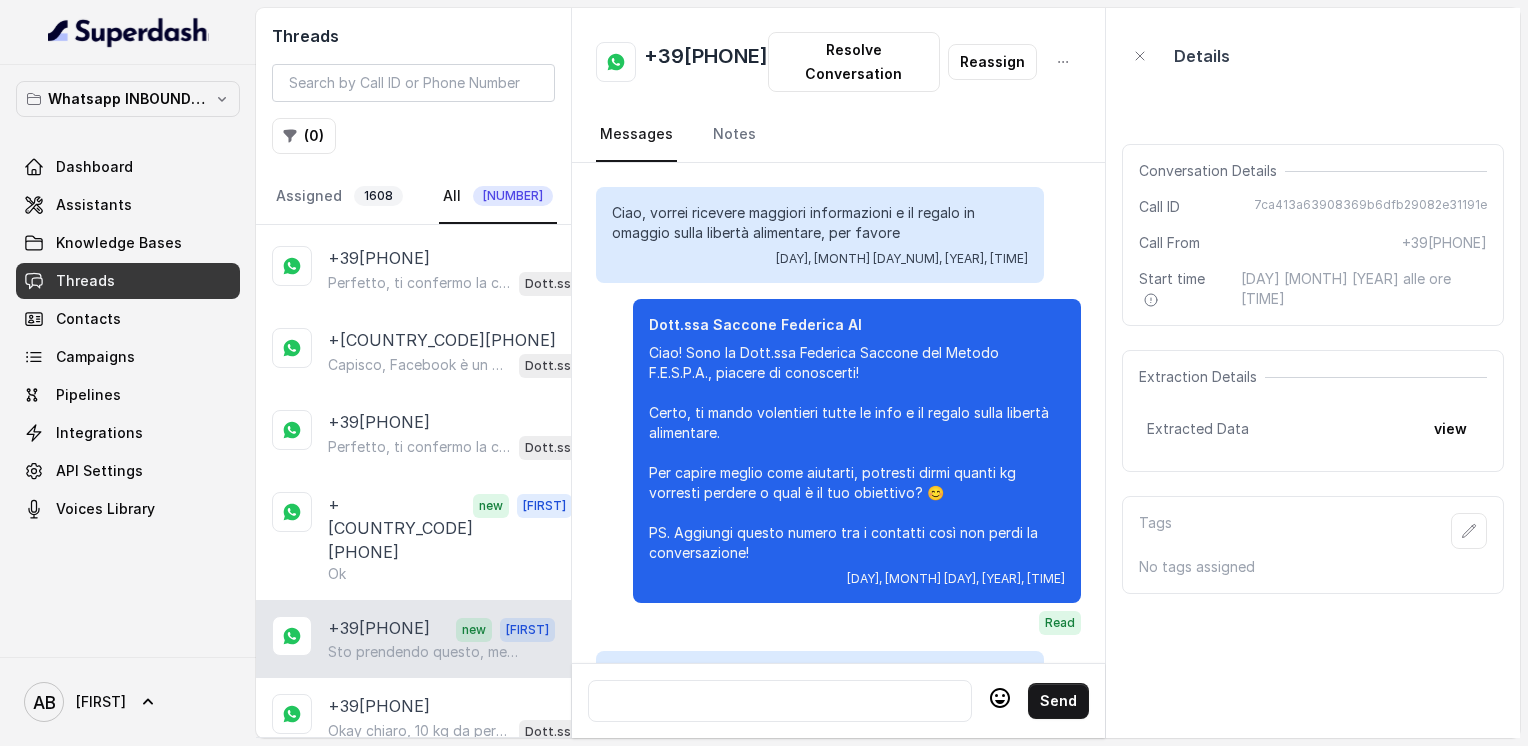 scroll, scrollTop: 692, scrollLeft: 0, axis: vertical 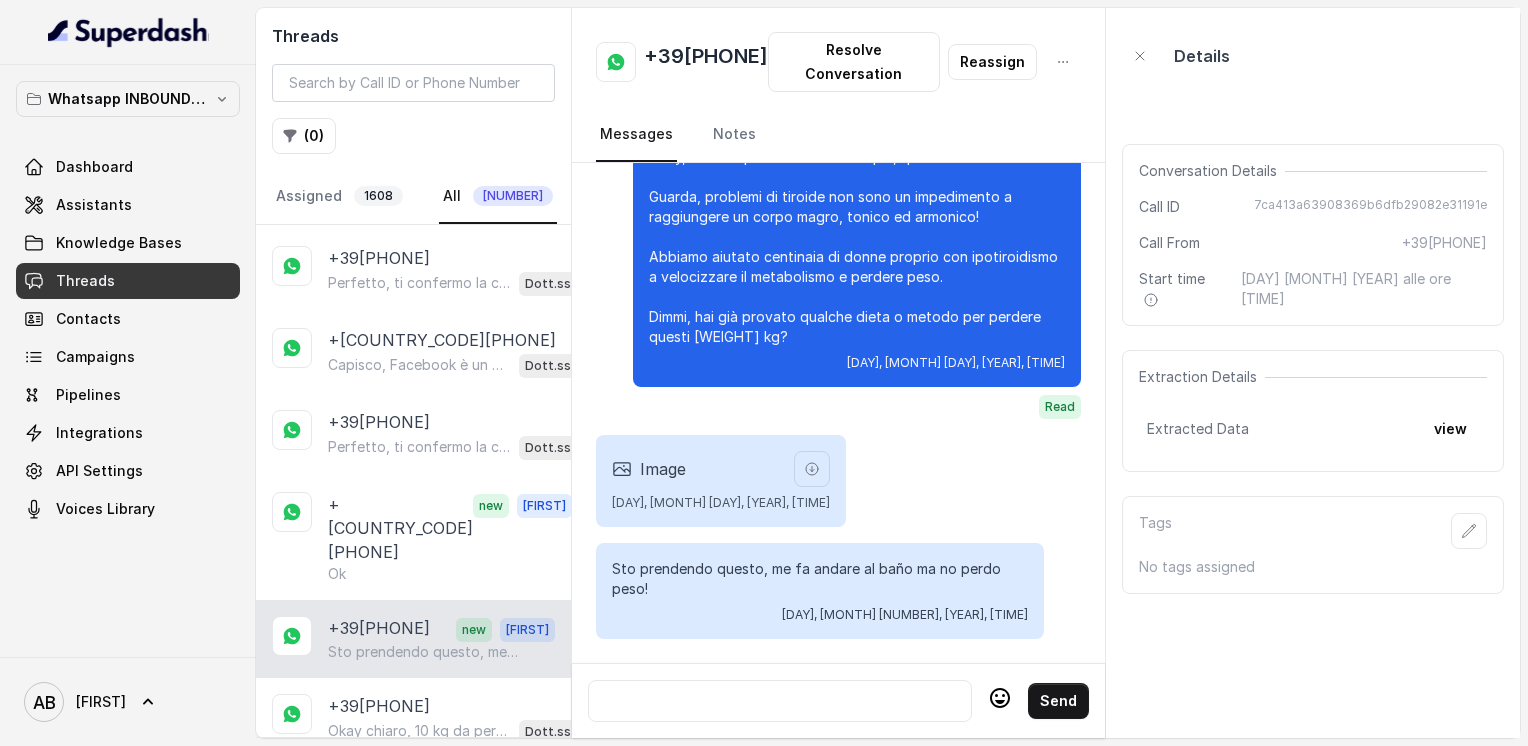 click at bounding box center [780, 701] 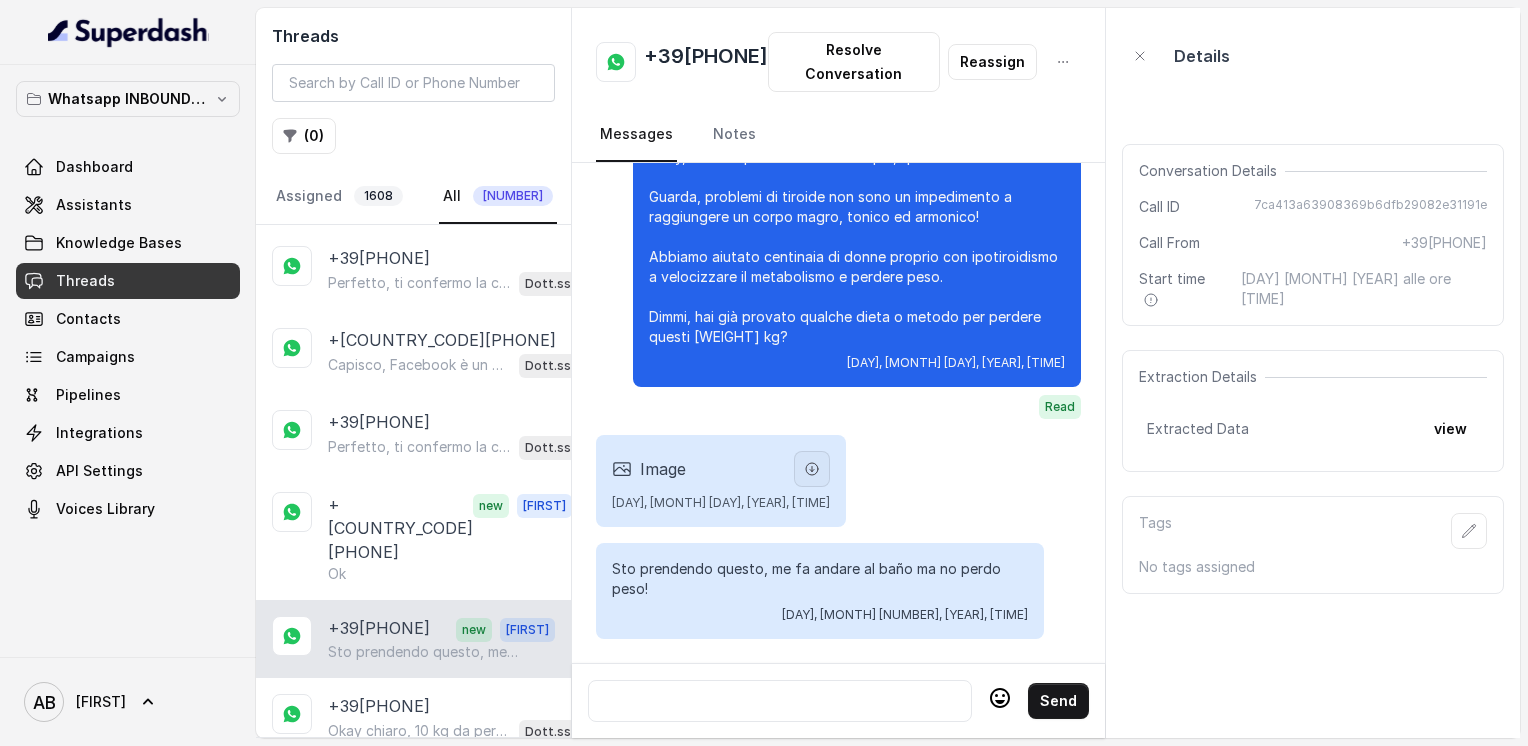 click 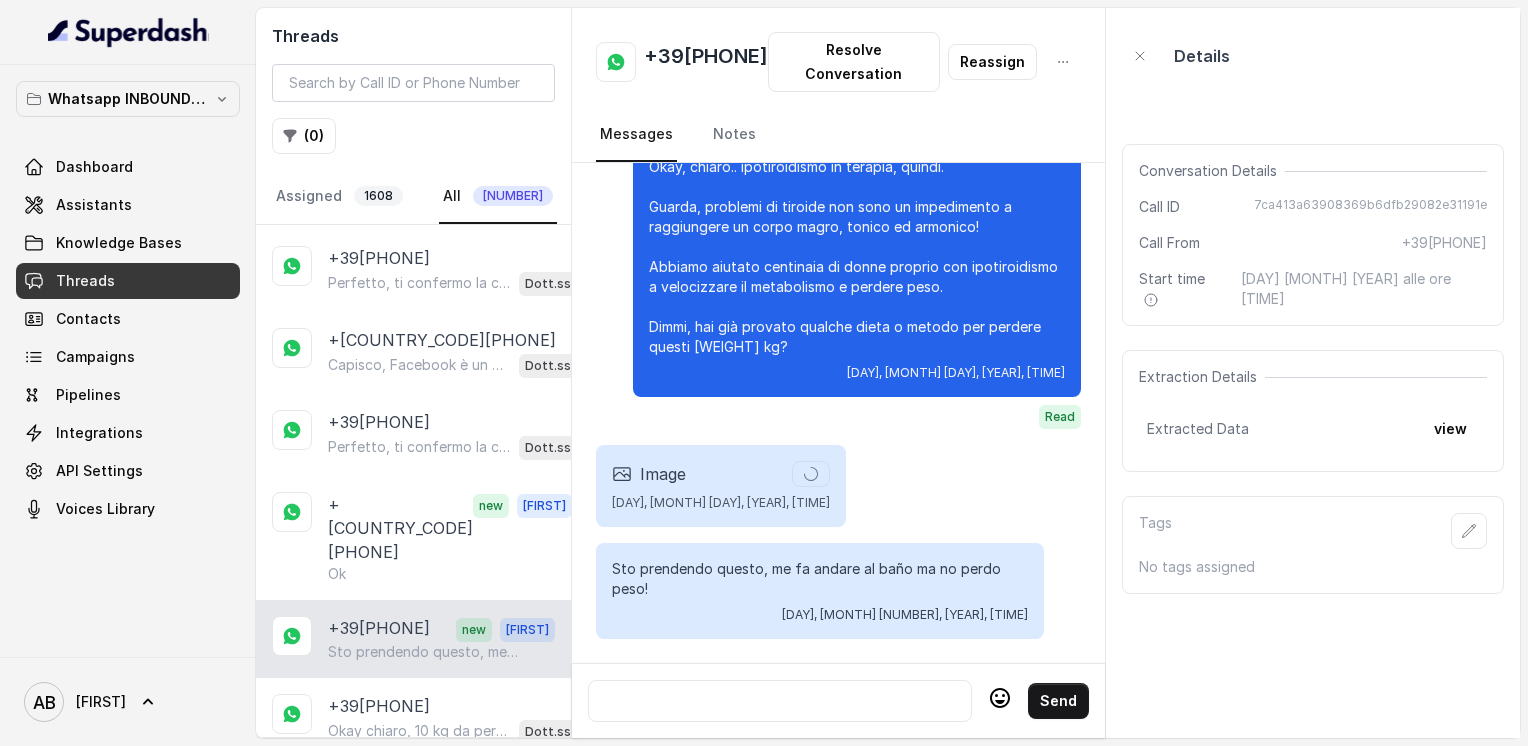 scroll, scrollTop: 692, scrollLeft: 0, axis: vertical 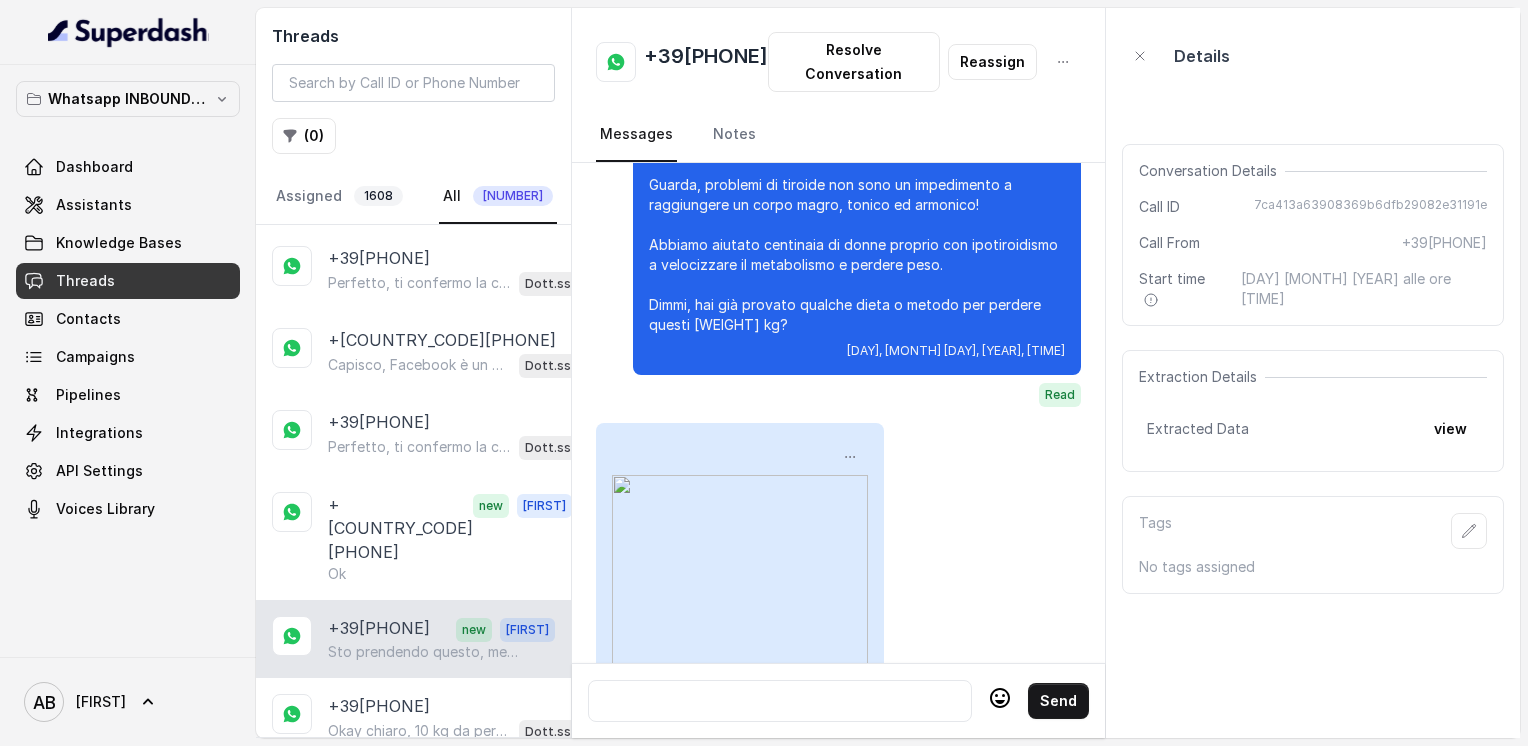 click at bounding box center [780, 701] 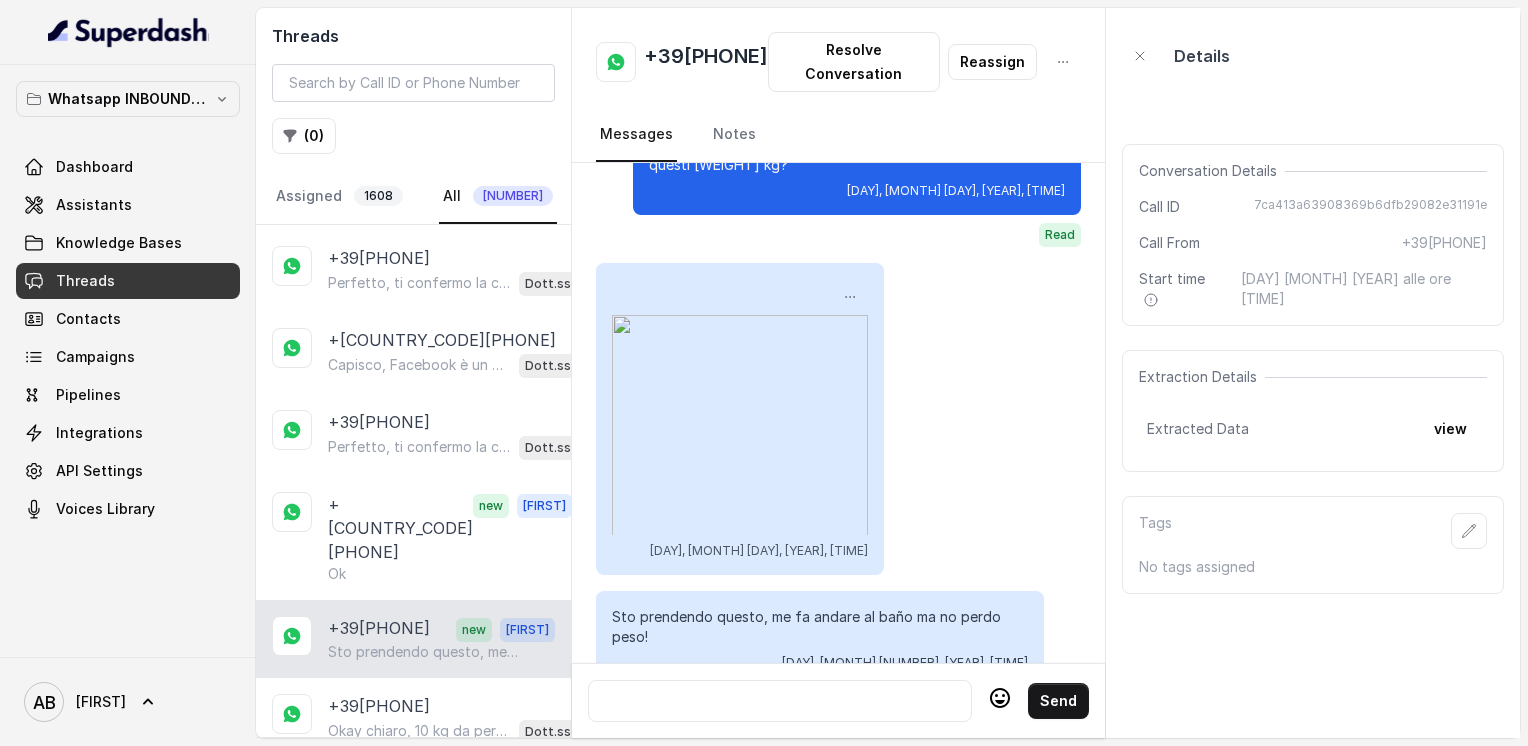 scroll, scrollTop: 912, scrollLeft: 0, axis: vertical 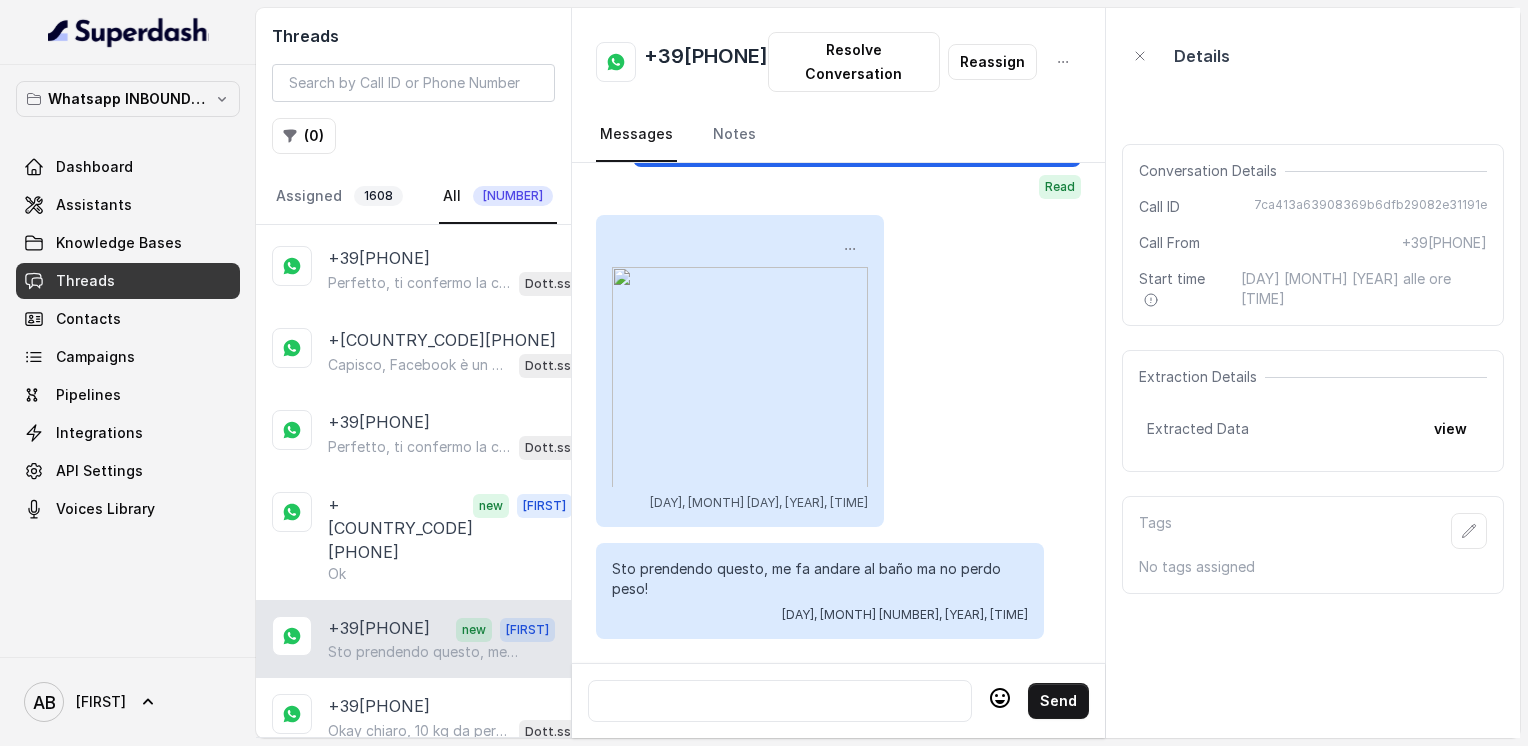 type 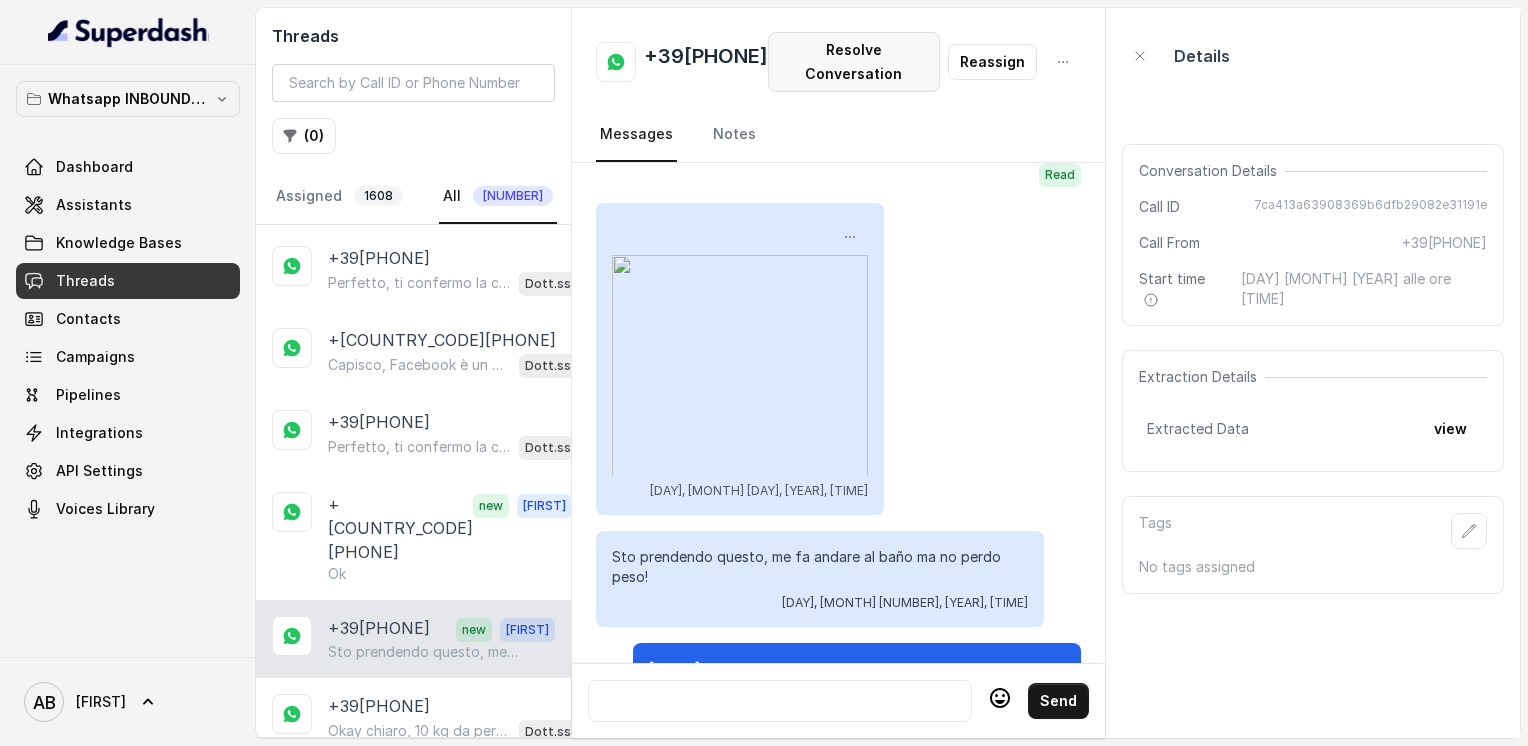 click on "Resolve Conversation" at bounding box center (854, 62) 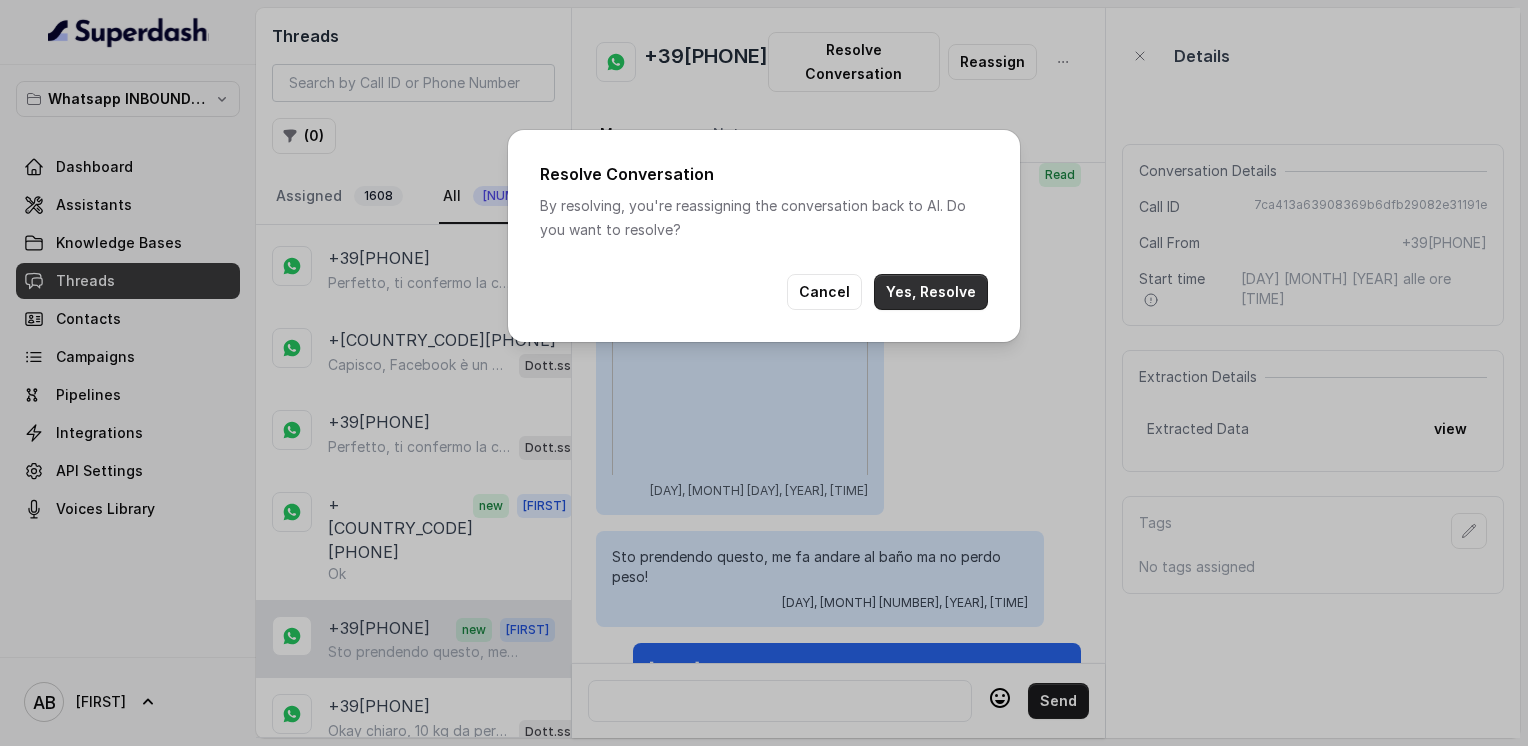 click on "Yes, Resolve" at bounding box center [931, 292] 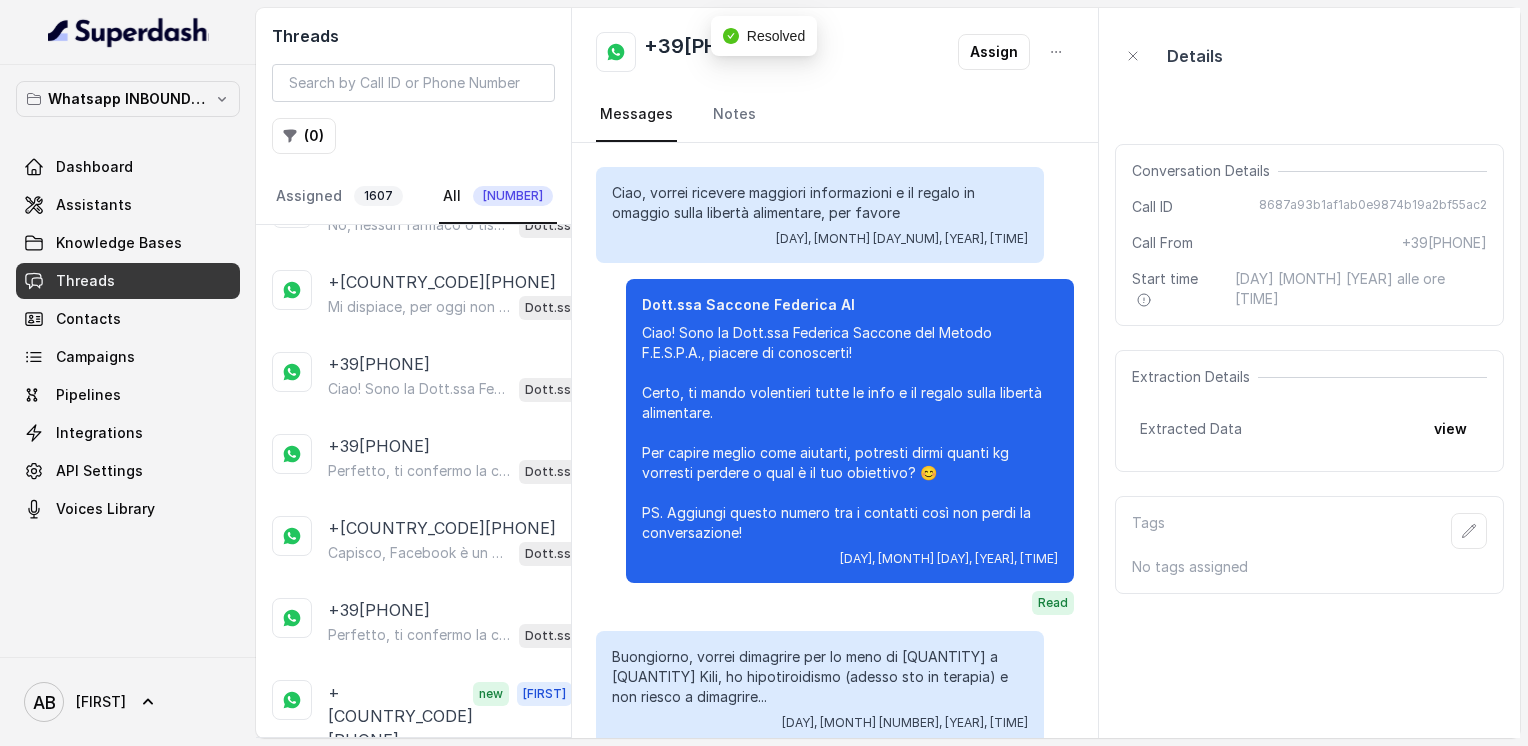 scroll, scrollTop: 908, scrollLeft: 0, axis: vertical 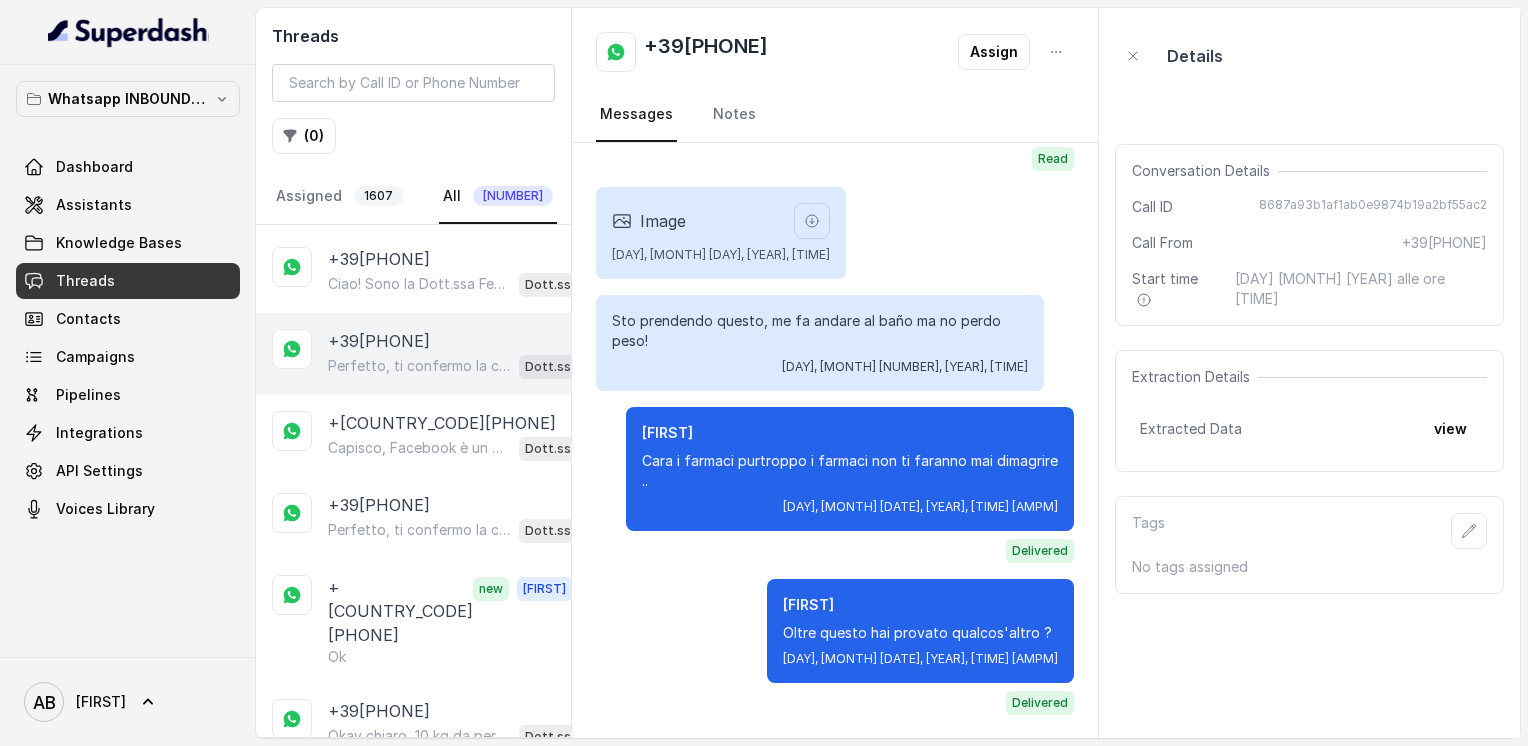 click on "+39[PHONE]" at bounding box center (379, 341) 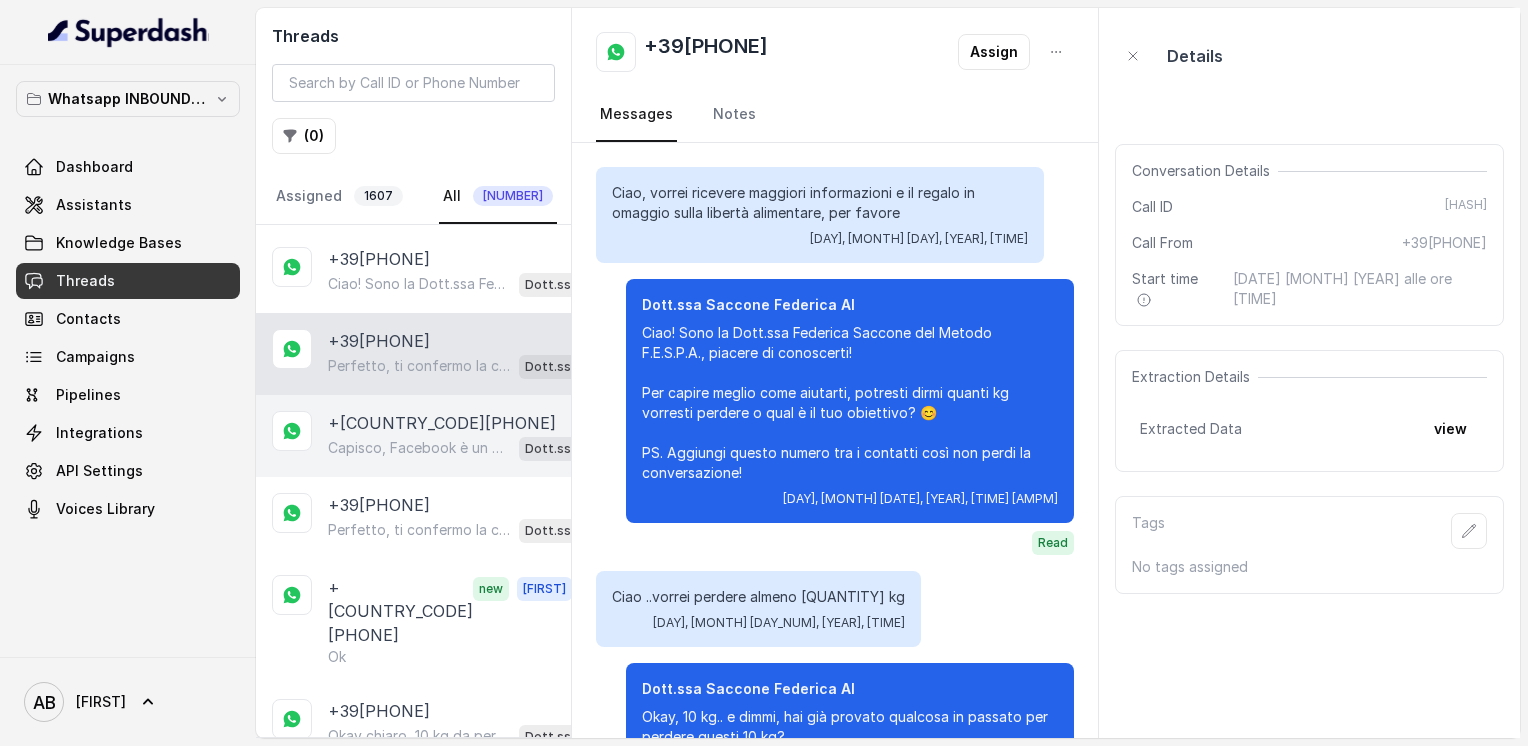 scroll, scrollTop: 3148, scrollLeft: 0, axis: vertical 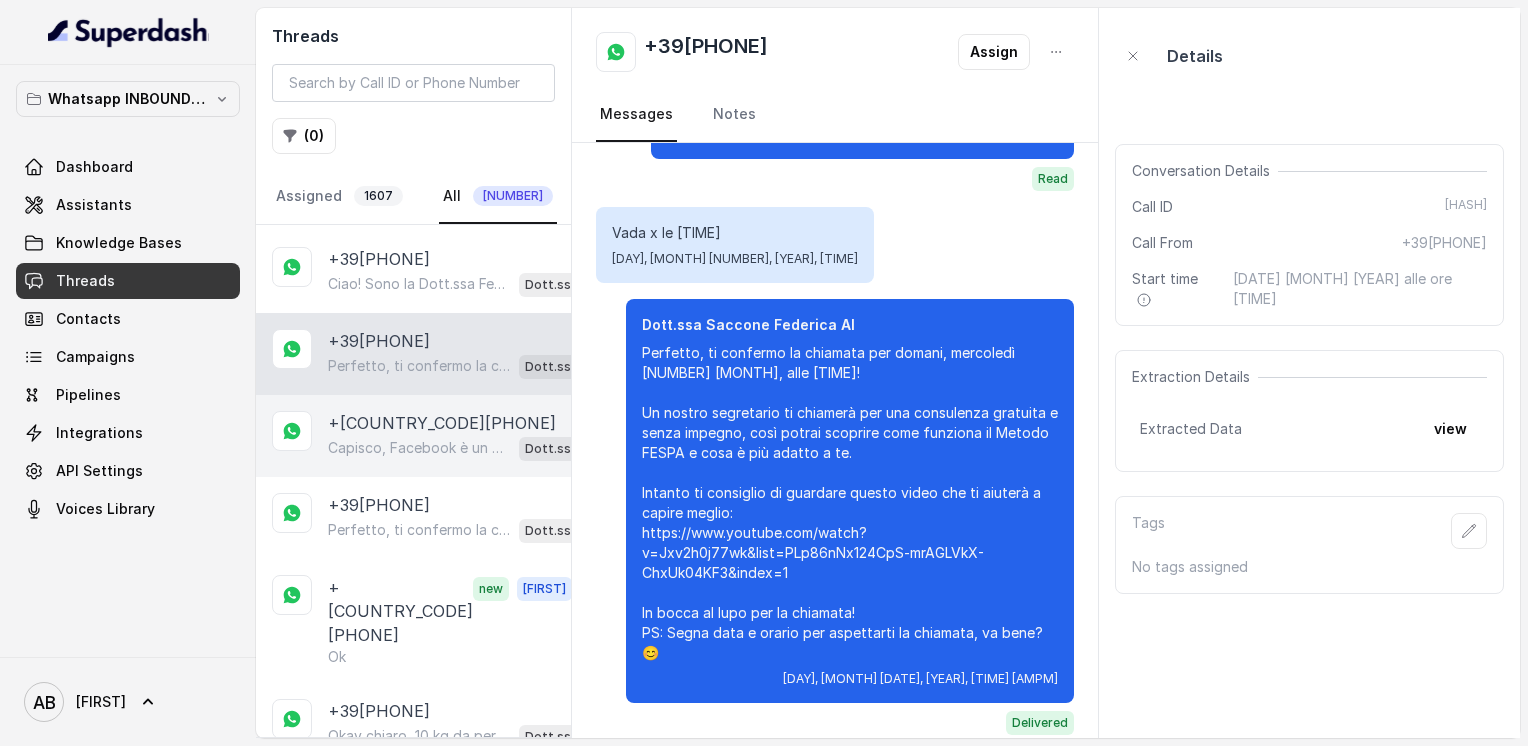 click on "+[COUNTRY_CODE][PHONE]" at bounding box center (442, 423) 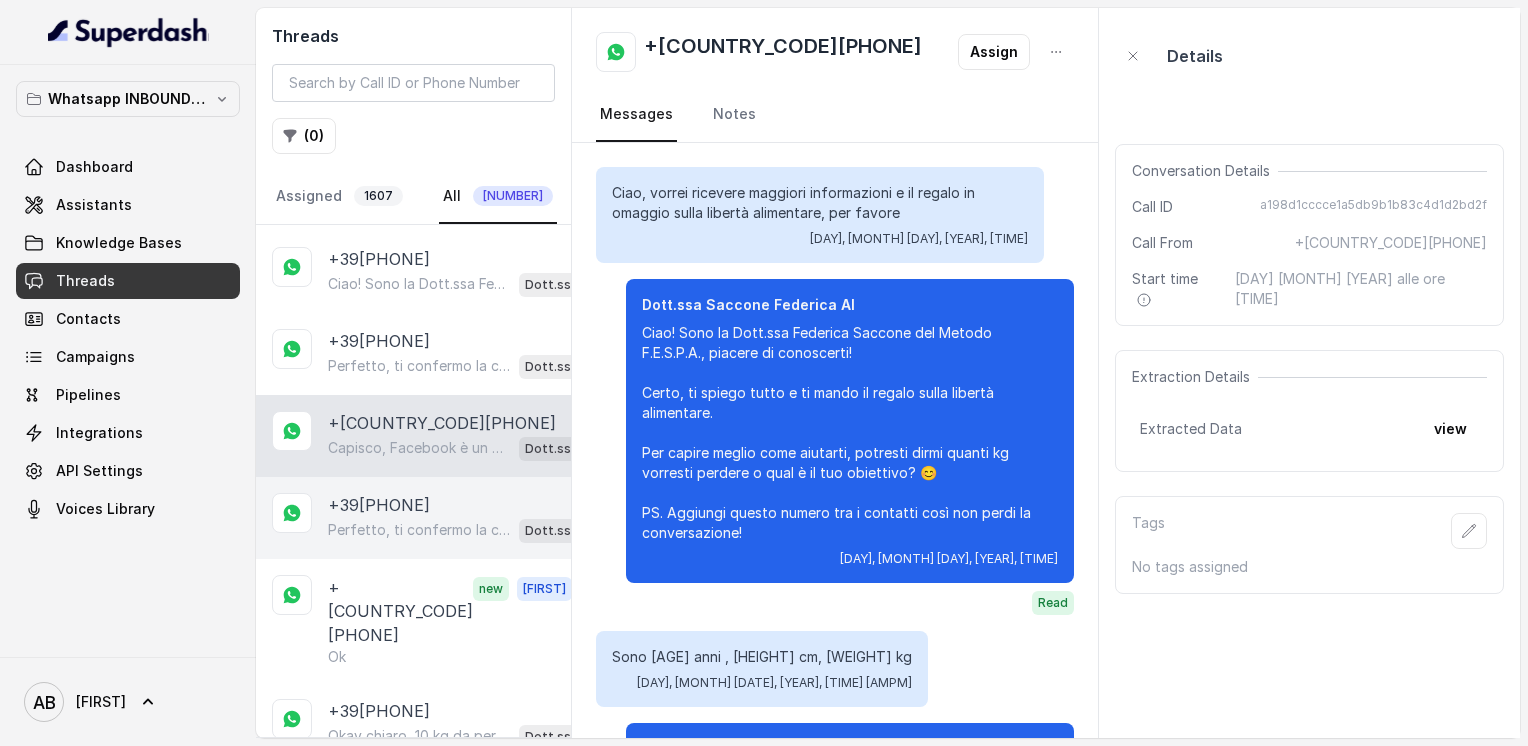 scroll, scrollTop: 1196, scrollLeft: 0, axis: vertical 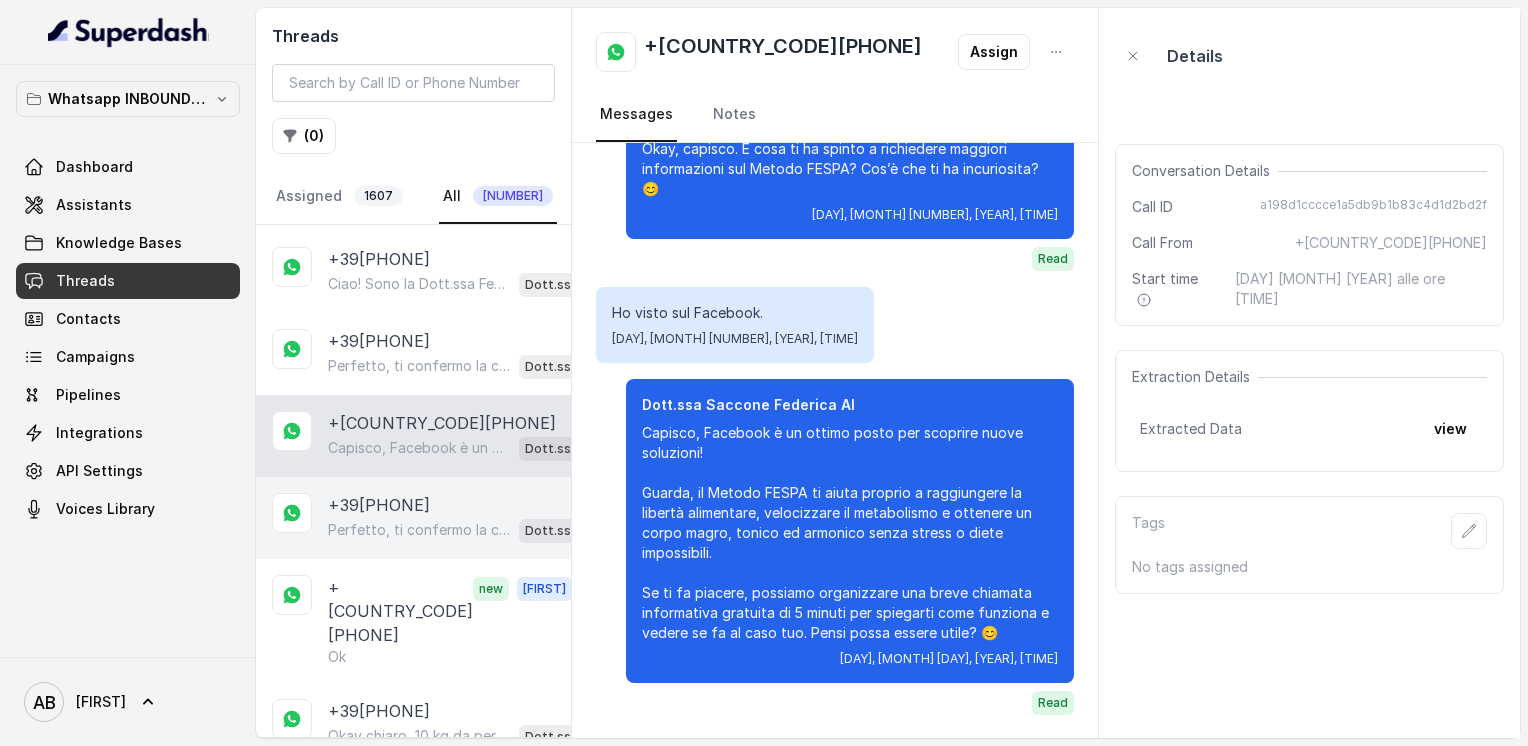 click on "+39[PHONE]" at bounding box center (379, 505) 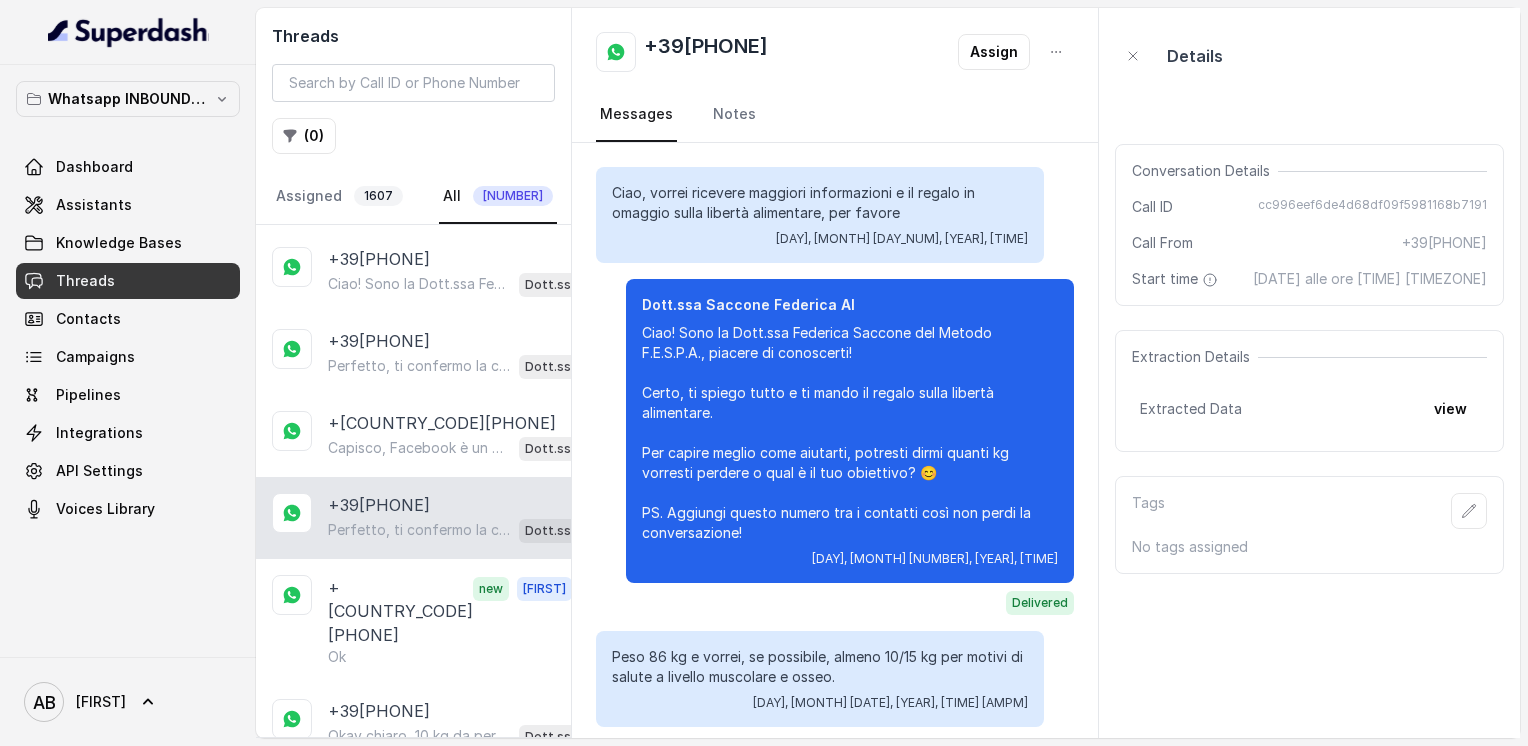 scroll, scrollTop: 1476, scrollLeft: 0, axis: vertical 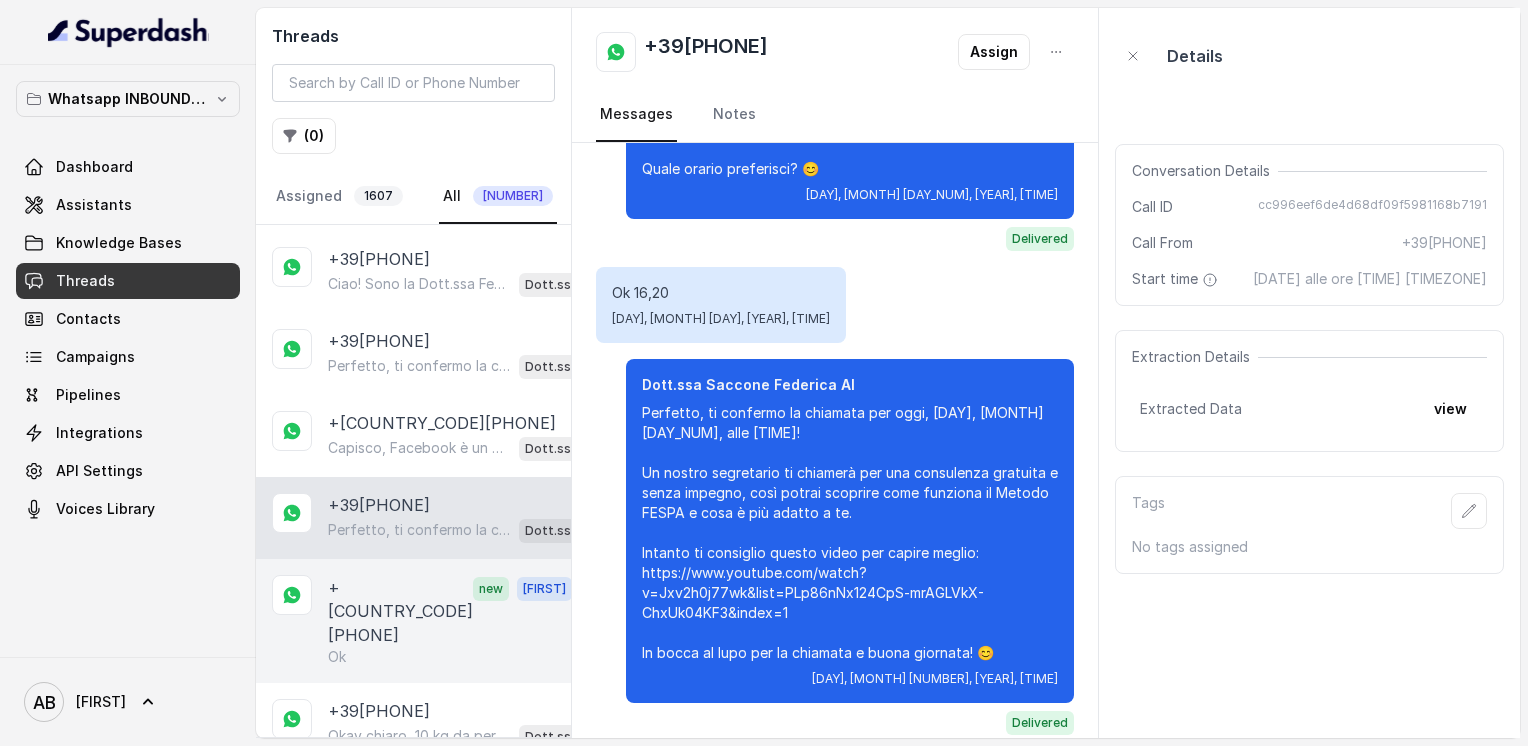 click on "+[COUNTRY_CODE][PHONE]" at bounding box center [400, 611] 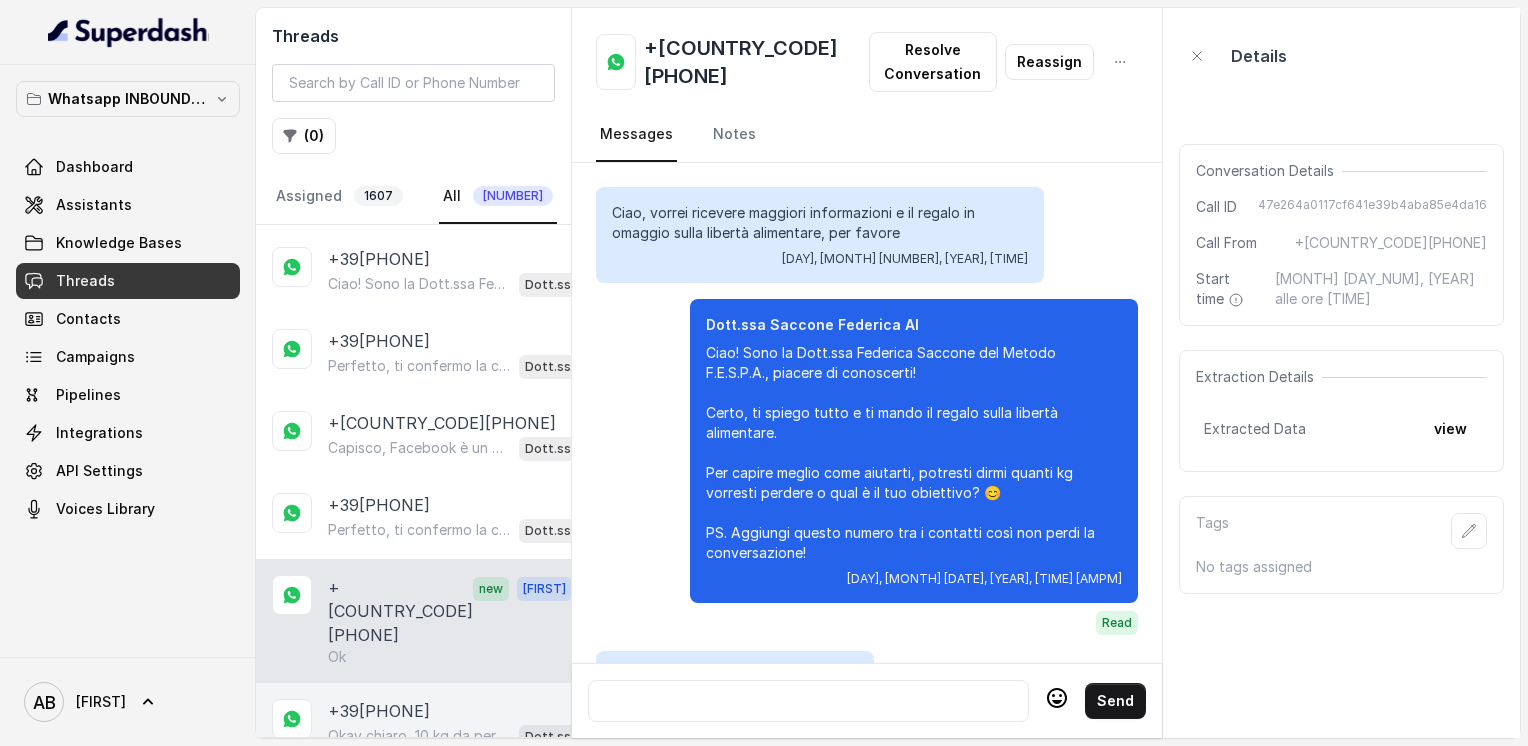 scroll, scrollTop: 2084, scrollLeft: 0, axis: vertical 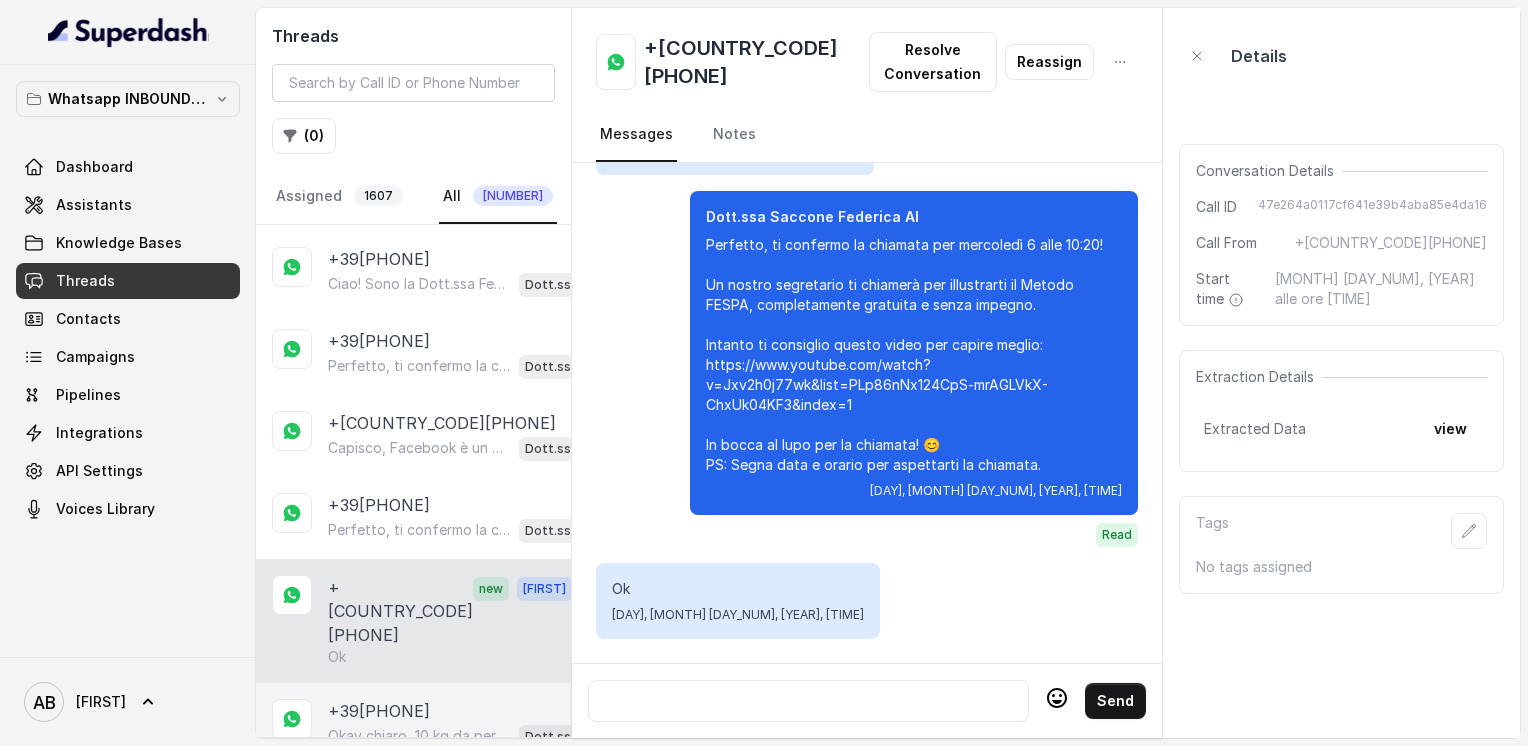 click on "Okay chiaro, 10 kg da perdere.
Dimmi, hai già provato qualcosa in passato per perdere questi 10 kg? Dott.ssa Saccone Federica AI" at bounding box center (413, 724) 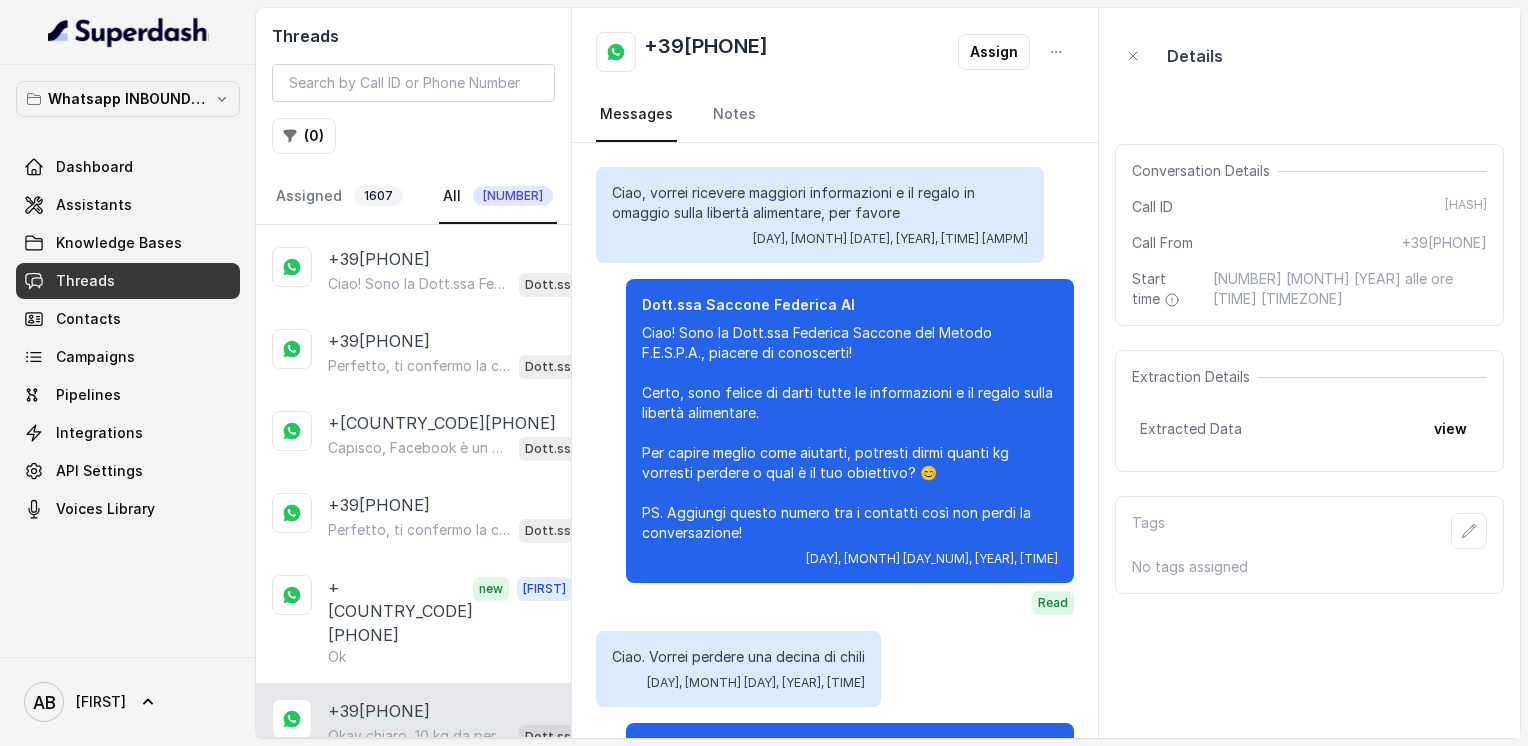 scroll, scrollTop: 204, scrollLeft: 0, axis: vertical 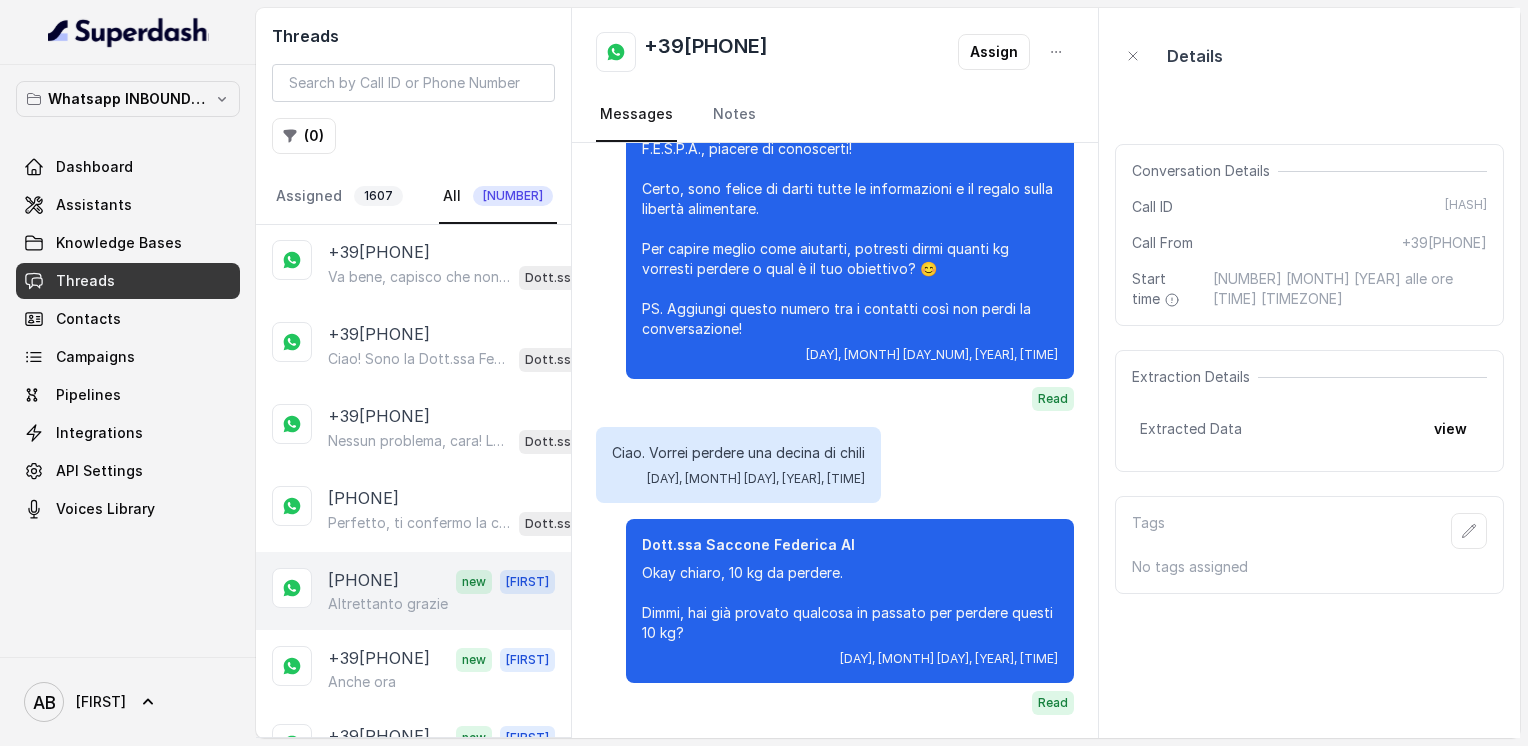 click on "[PHONE]   new [NAME] [NAME]" at bounding box center (413, 591) 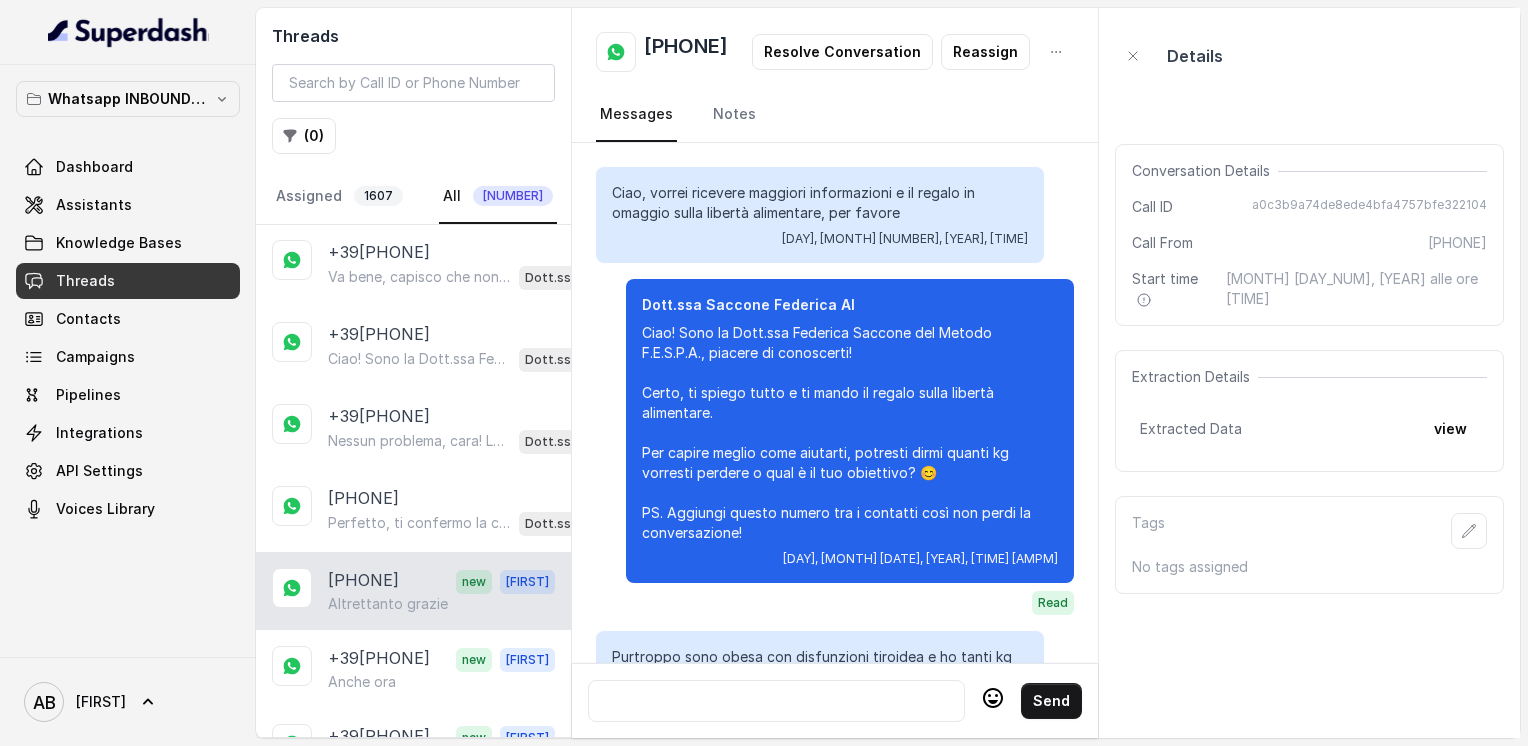 scroll, scrollTop: 2232, scrollLeft: 0, axis: vertical 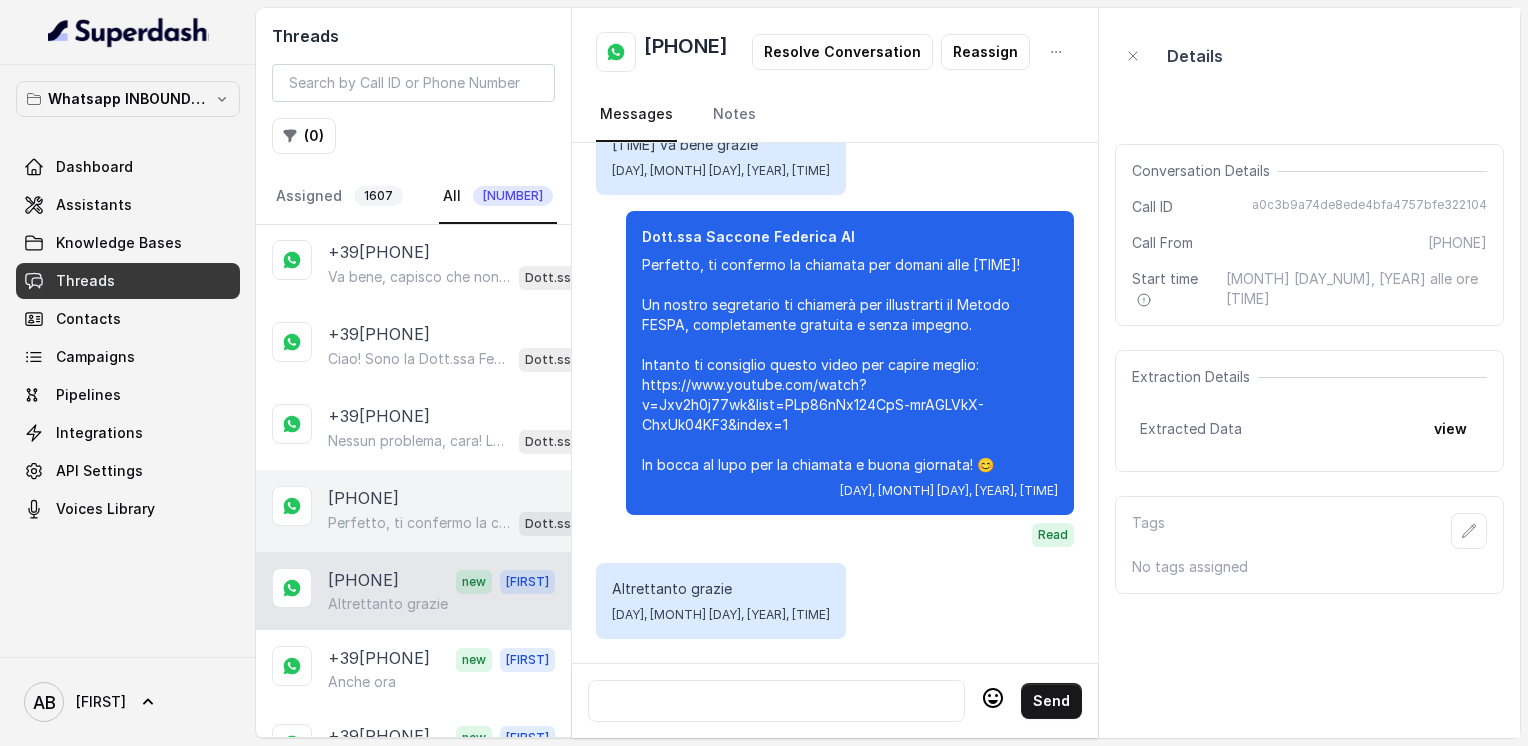 click on "Perfetto, ti confermo la chiamata per mercoledì 6 agosto alle 17:40!
Un nostro segretario ti chiamerà per una consulenza gratuita e senza impegno, così potrai scoprire come il Metodo FESPA può aiutarti a raggiungere la libertà alimentare e un corpo magro, tonico ed armonico.
Intanto ti consiglio di guardare questo video per capire meglio:
https://www.youtube.com/watch?v=Jxv2h0j77wk&list=PLp86nNx124CpS-mrAGLVkX-ChxUk04KF3&index=1
In bocca al lupo per la chiamata e buona giornata! 😊
PS: Segna data e orario per aspettarti la chiamata." at bounding box center [419, 523] 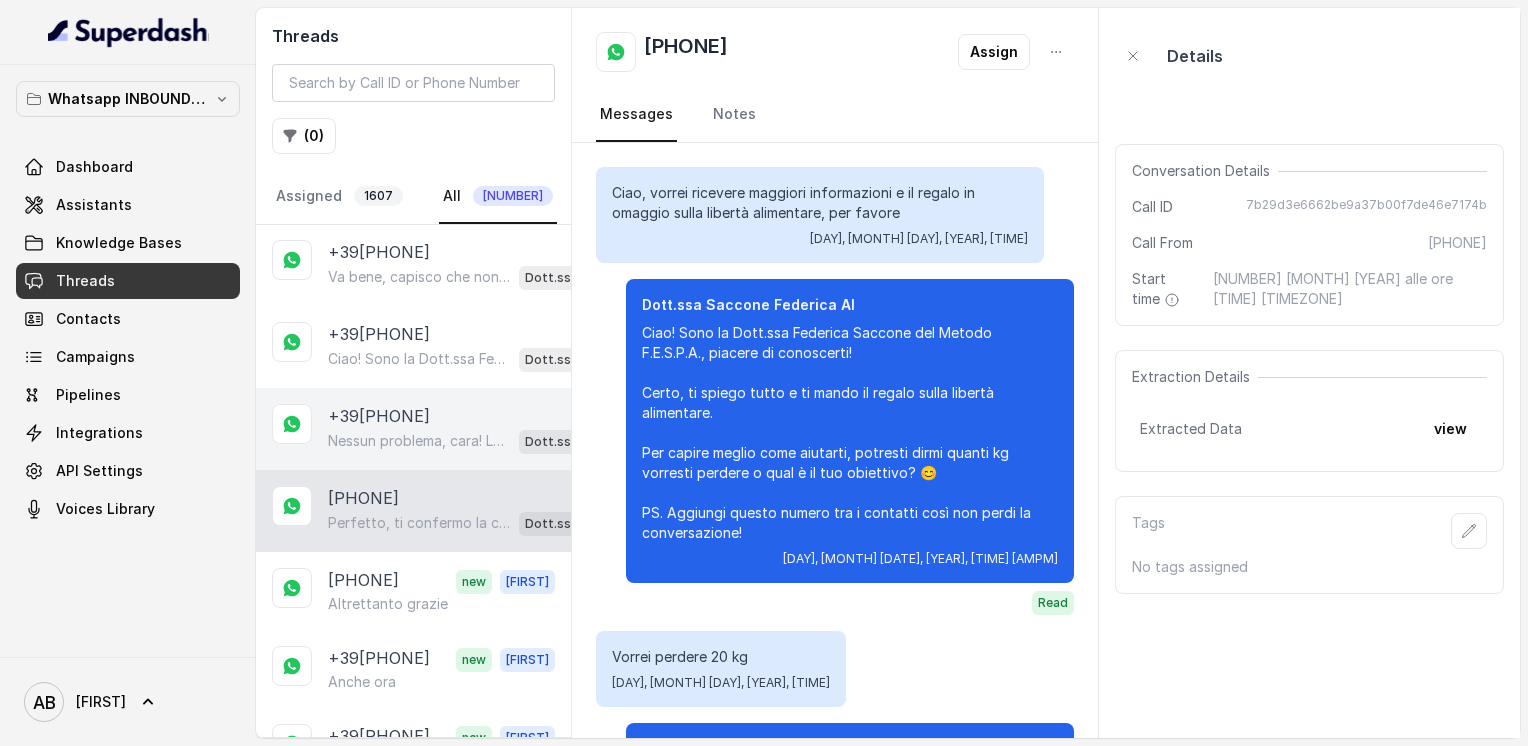scroll, scrollTop: 1848, scrollLeft: 0, axis: vertical 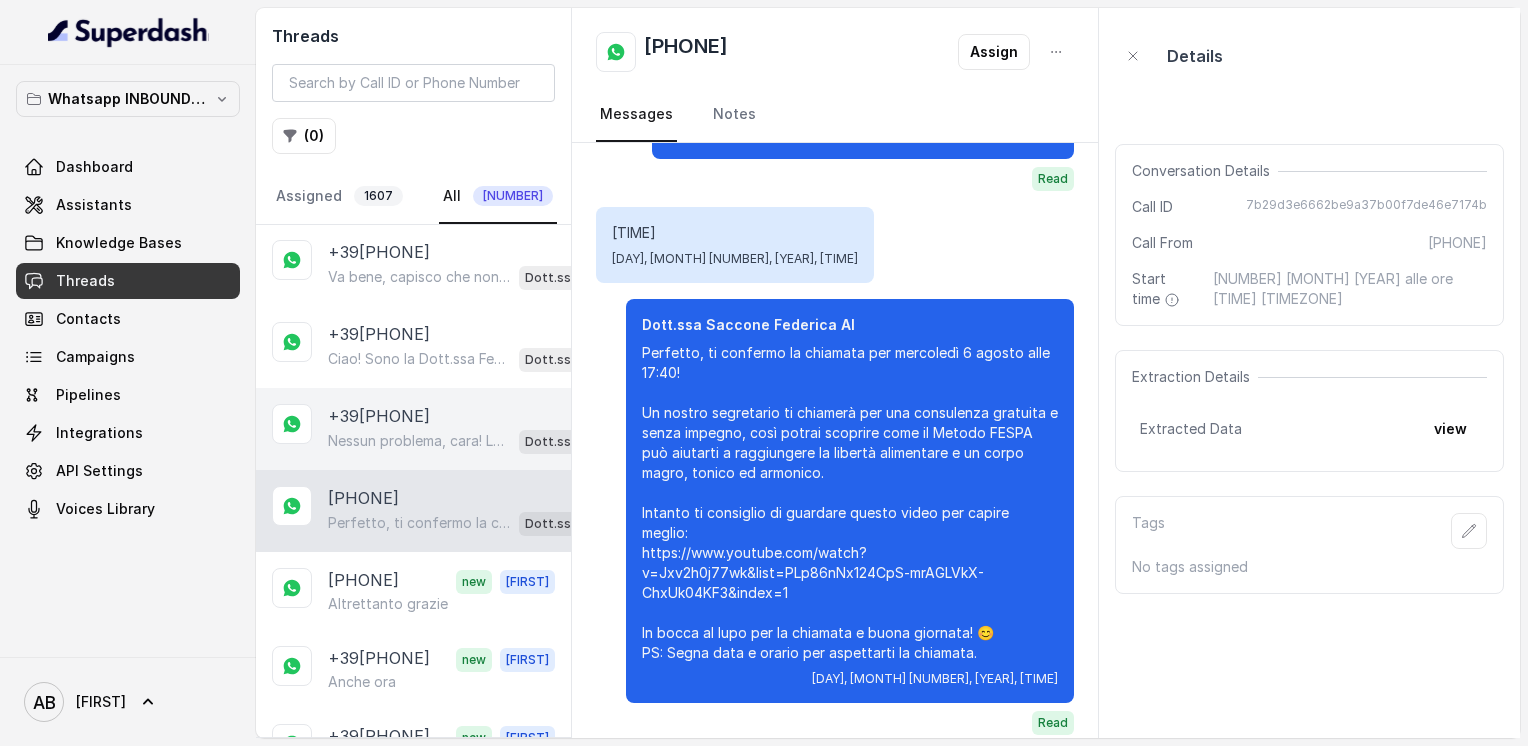 click on "Nessun problema, cara!
La chiamata può essere fatta nel giorno e orario che preferisci, senza fretta.
Quando ti sarà più comodo, dimmi pure e troviamo insieme il momento migliore per te. 😊
Intanto ti lascio il link della guida sulla libertà alimentare in omaggio: https://drive.google.com/file/d/1JzHawrrX-2beWtyZCW-2wbq1qub6C4D2/view?usp=sharing
A presto! Dott.ssa [LAST_NAME] [NAME] AI" at bounding box center [469, 441] 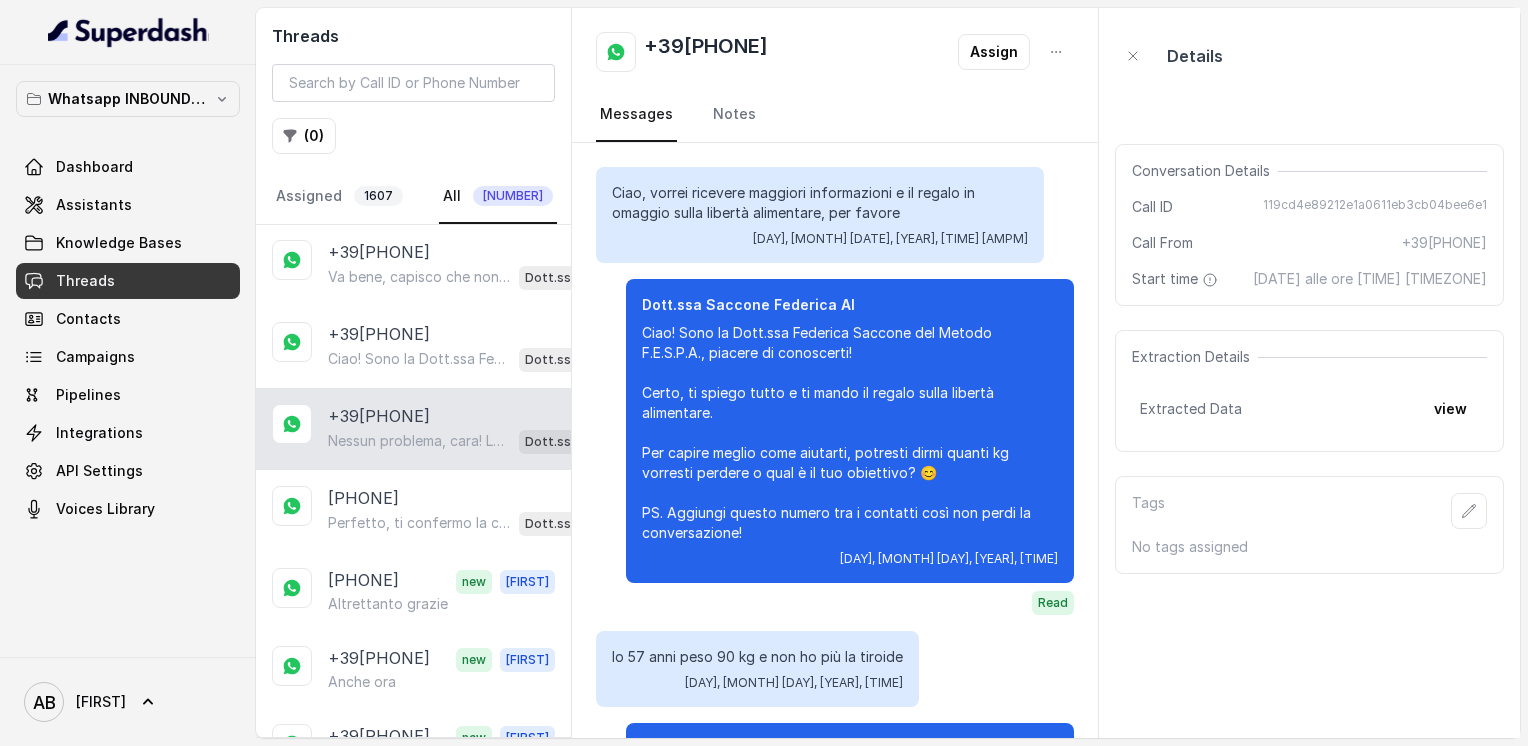 scroll, scrollTop: 2020, scrollLeft: 0, axis: vertical 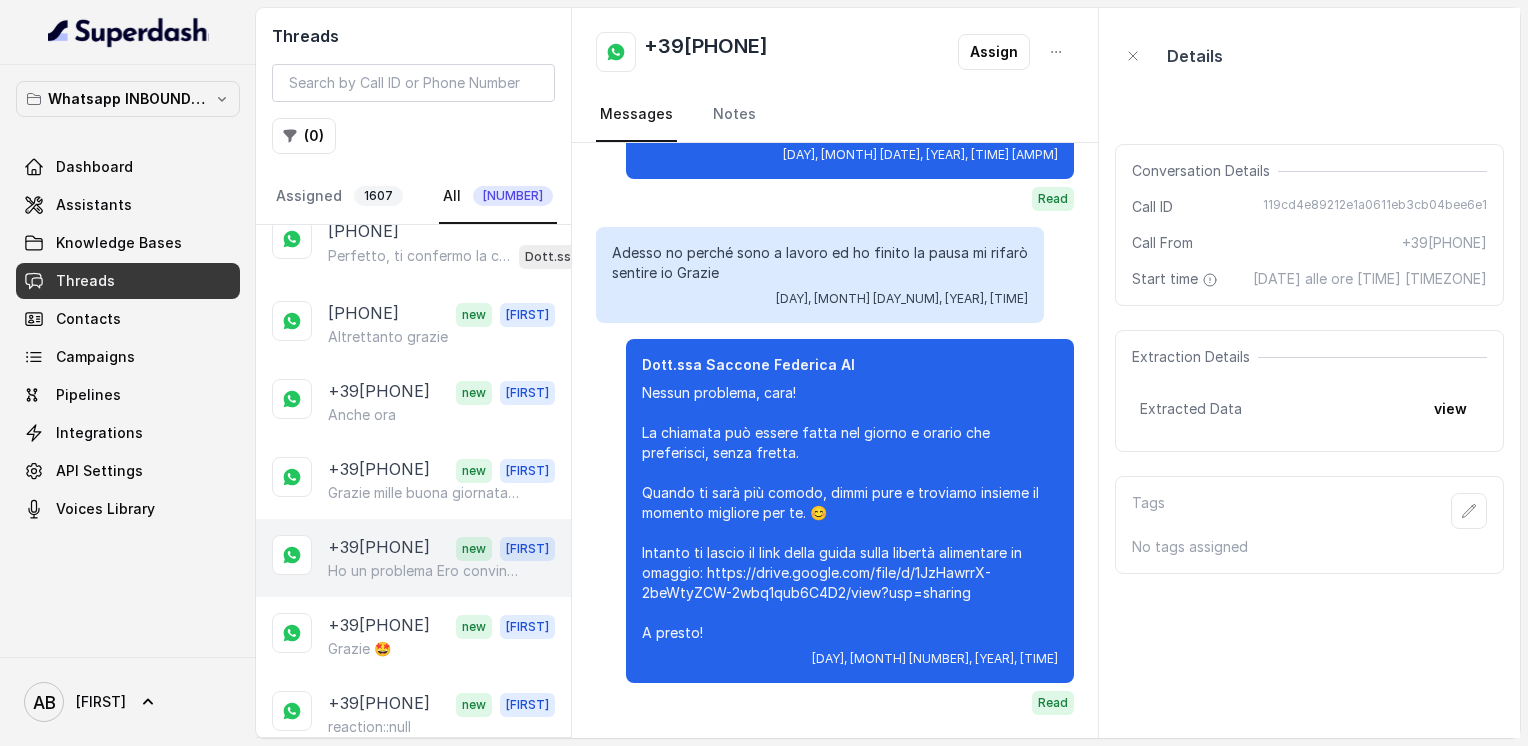 click on "Ho un problema
Ero convinta fosse ieri
Oggi potrei dalle [TIME] alle [TIME] oppure alle [TIME]" at bounding box center [424, 571] 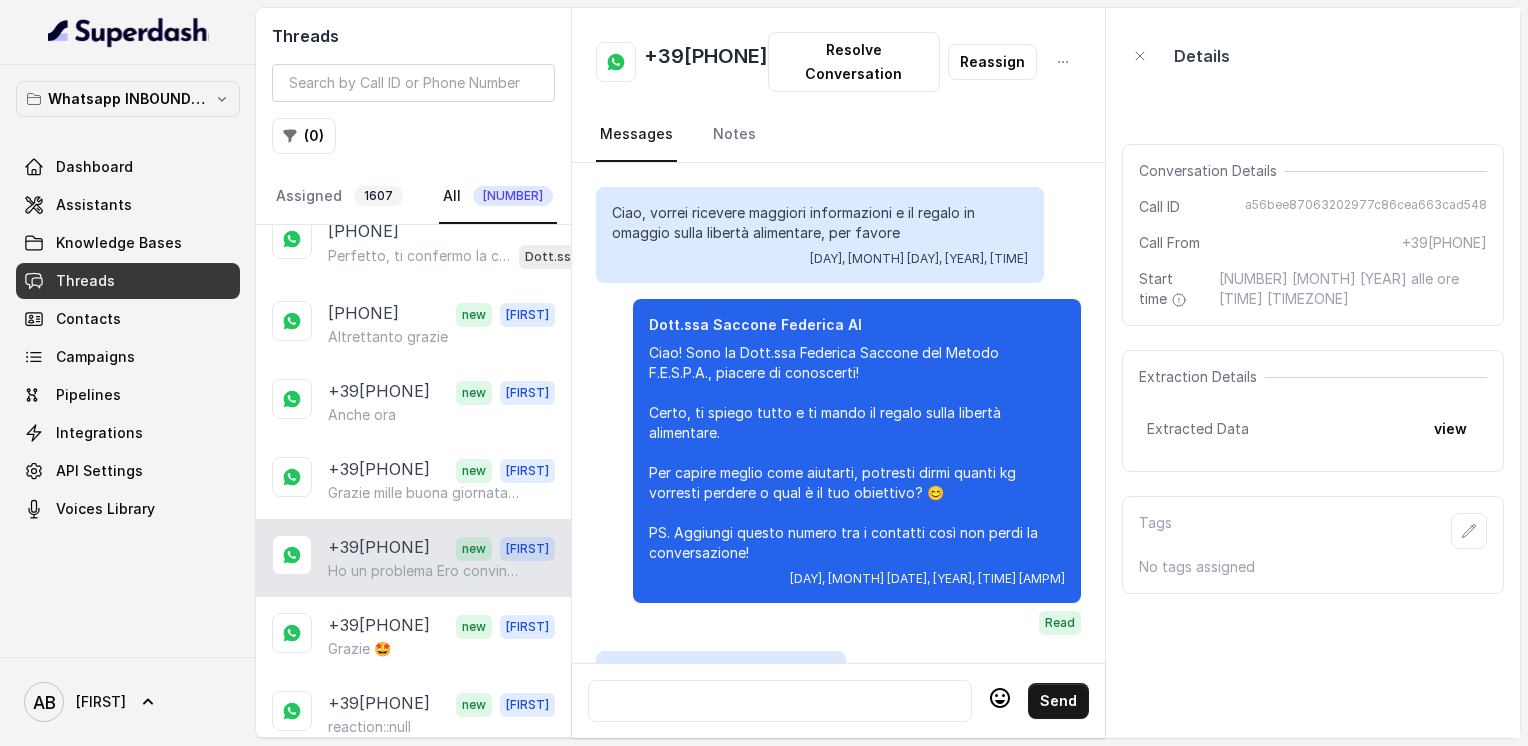 scroll, scrollTop: 3396, scrollLeft: 0, axis: vertical 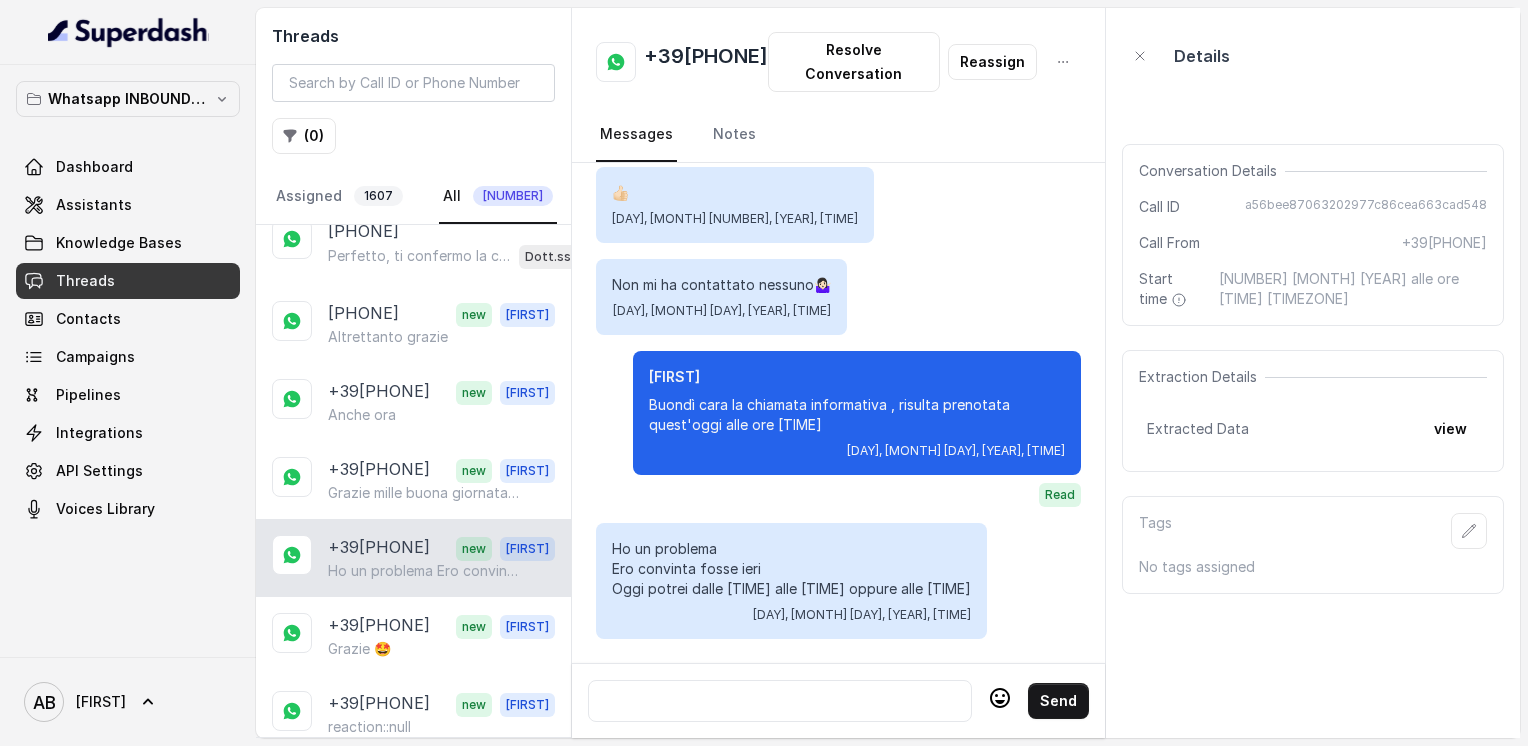 click at bounding box center (780, 701) 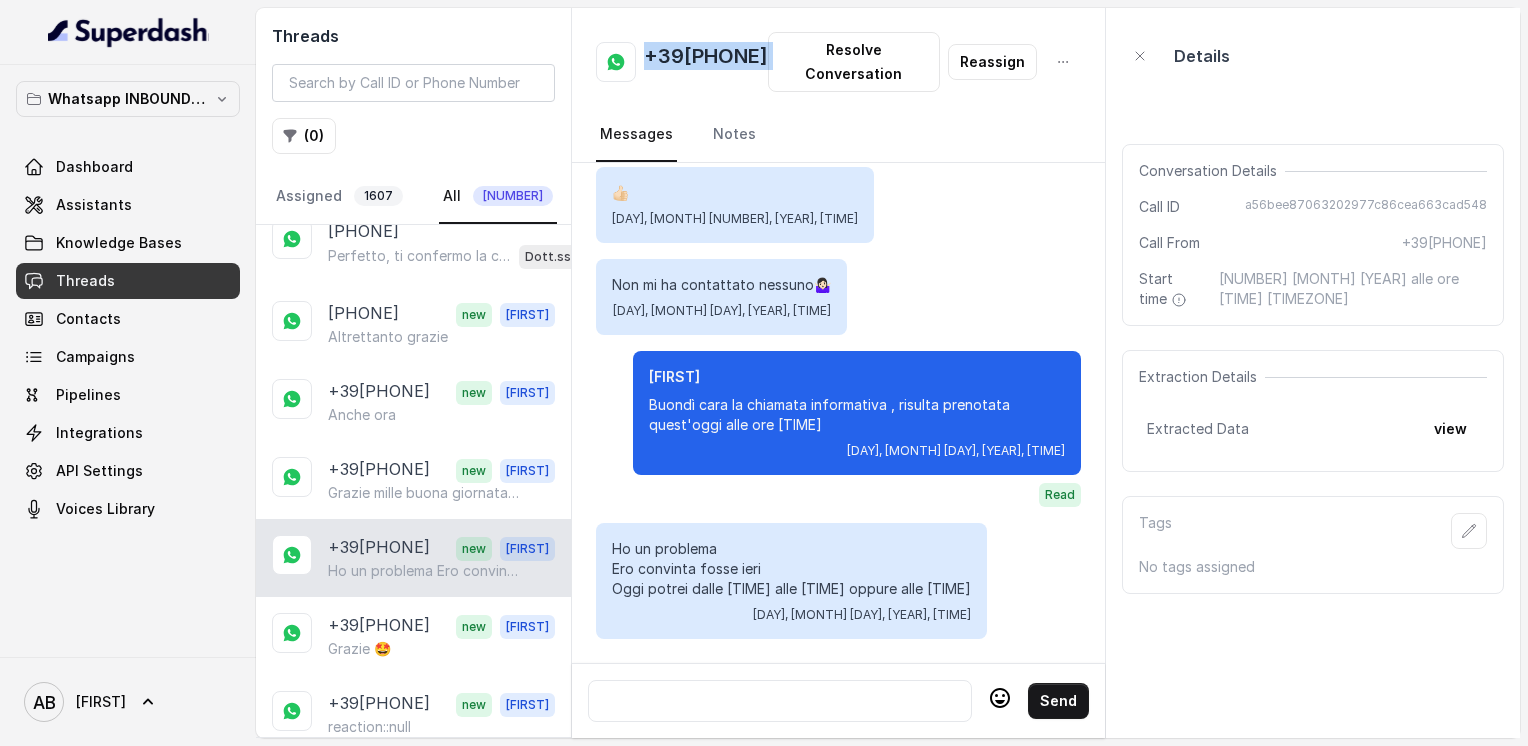 click on "+39[PHONE]" at bounding box center [706, 62] 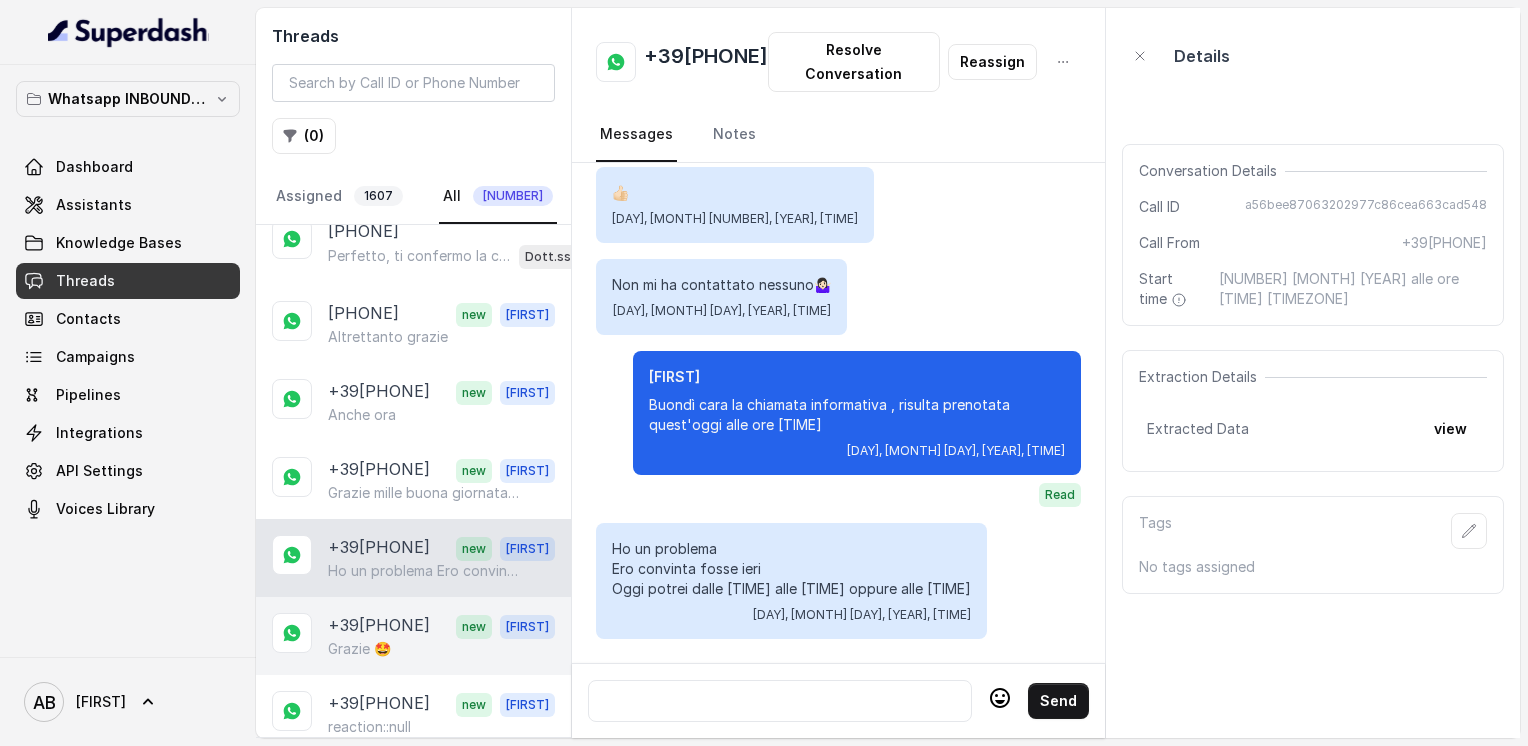 click on "Grazie 🤩" at bounding box center (359, 649) 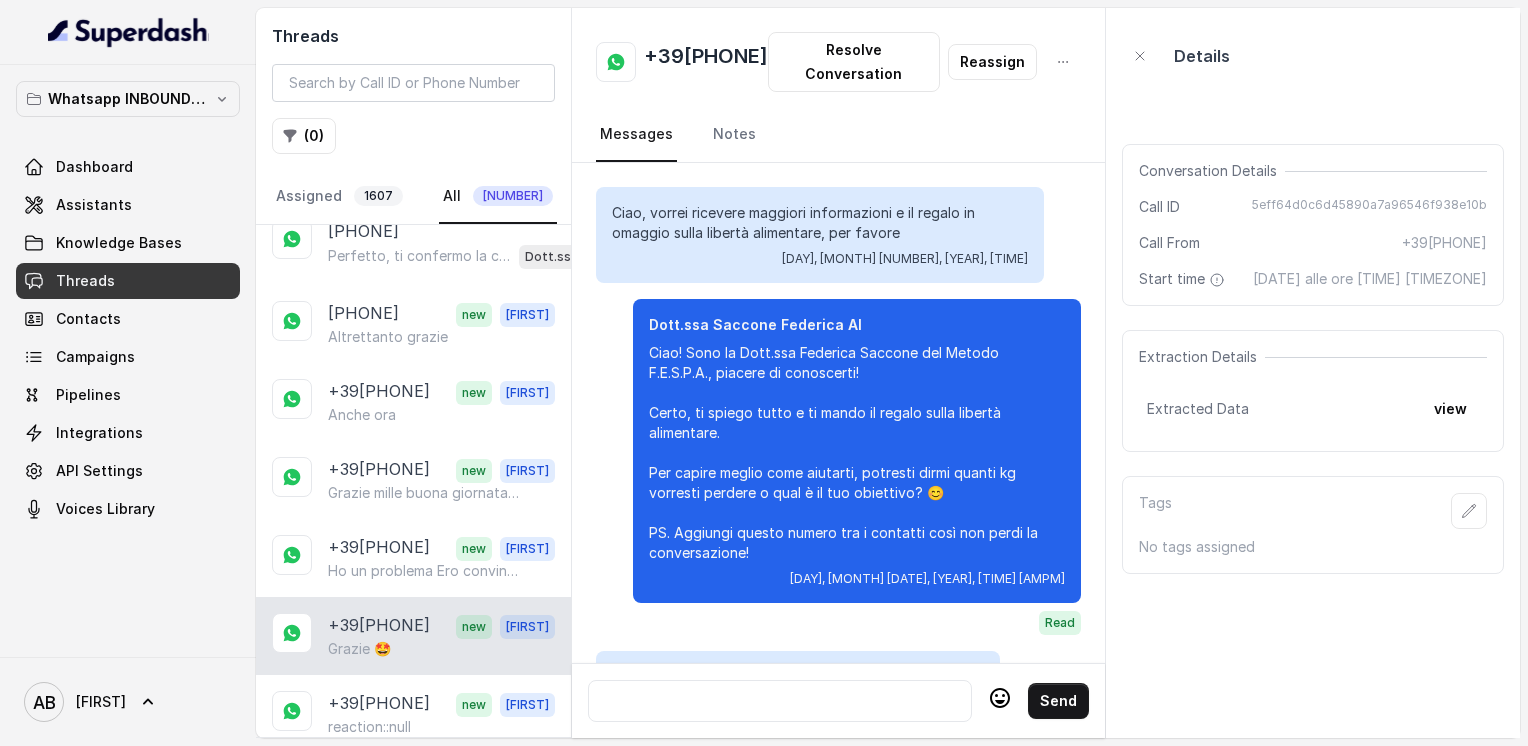 scroll, scrollTop: 3136, scrollLeft: 0, axis: vertical 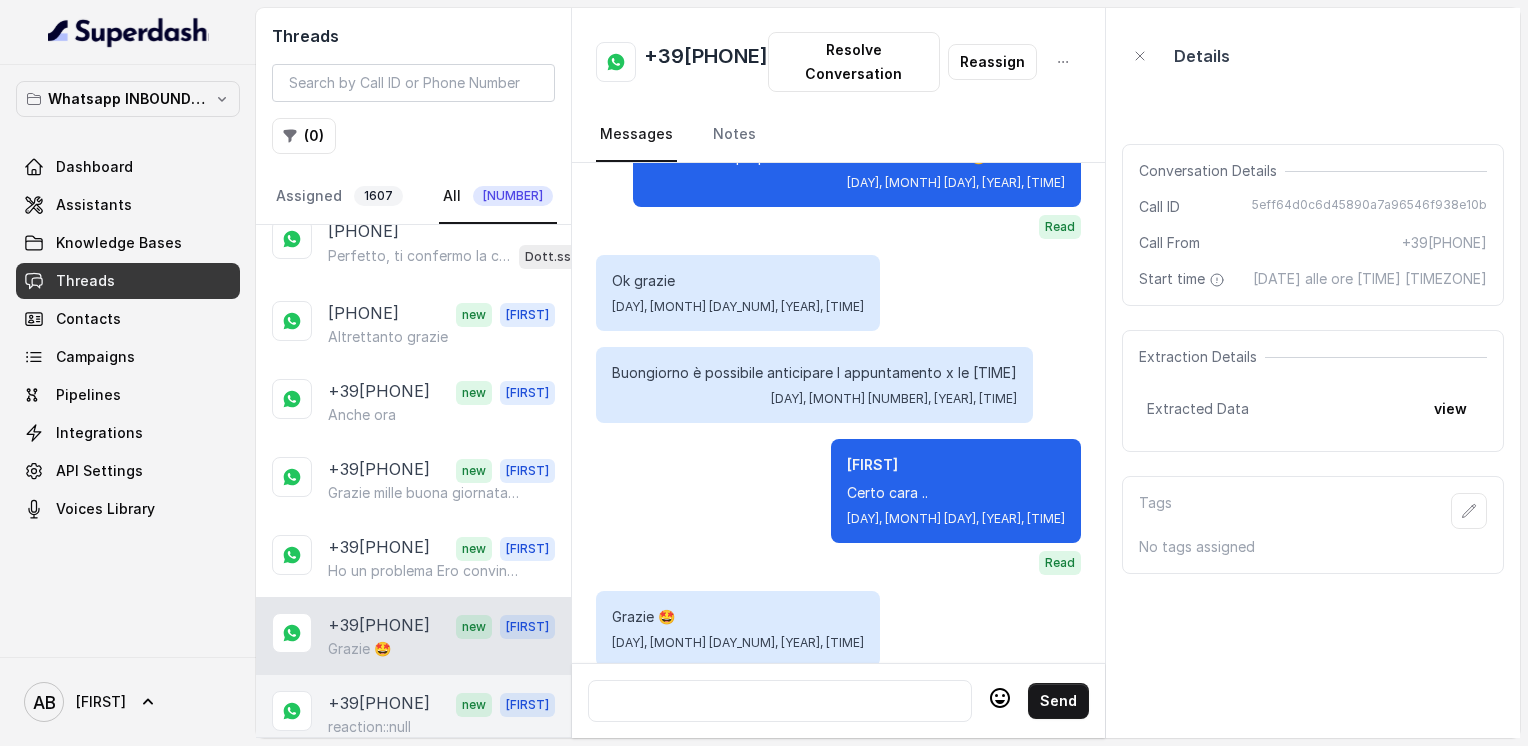 click on "[PHONE]   new [NAME] reaction::null" at bounding box center [413, 714] 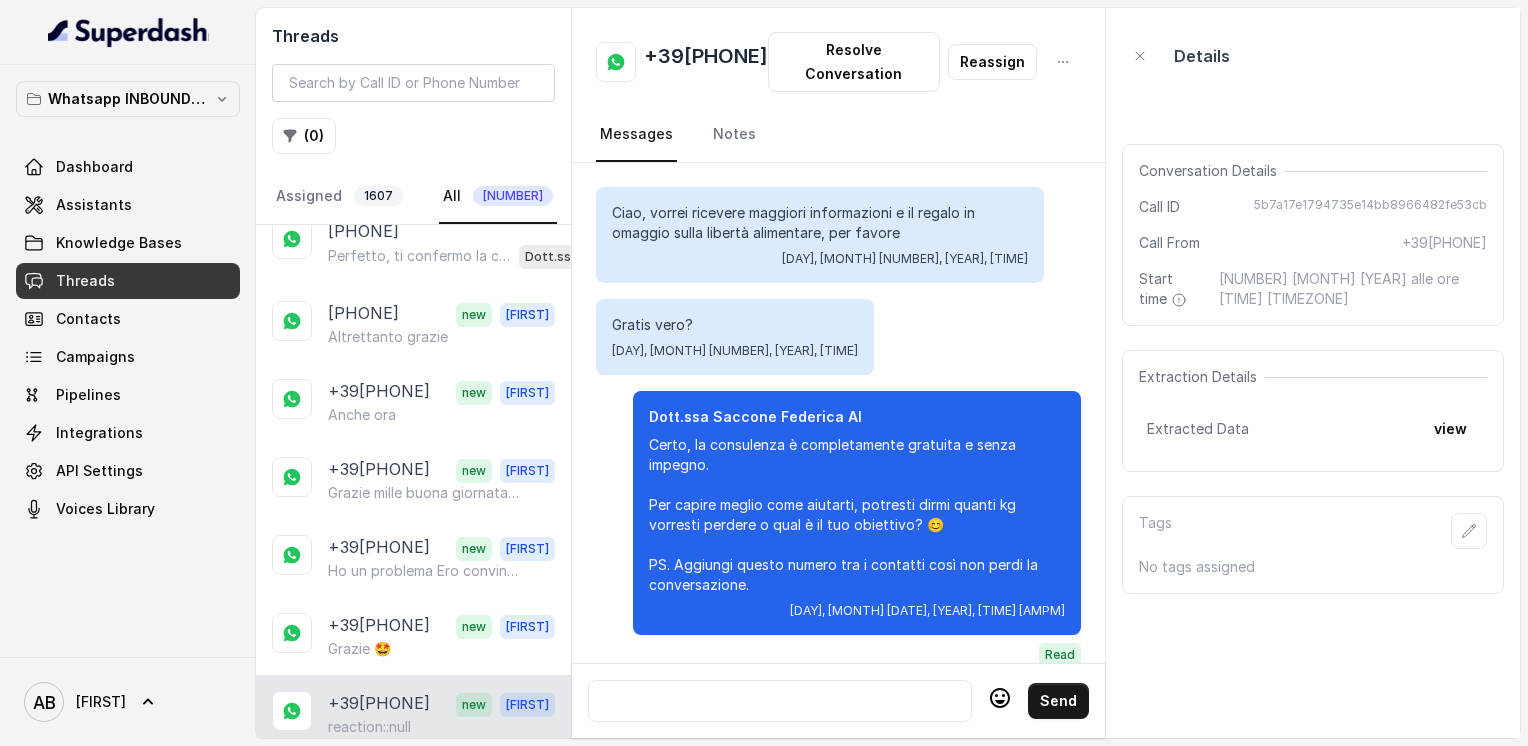 scroll, scrollTop: 3224, scrollLeft: 0, axis: vertical 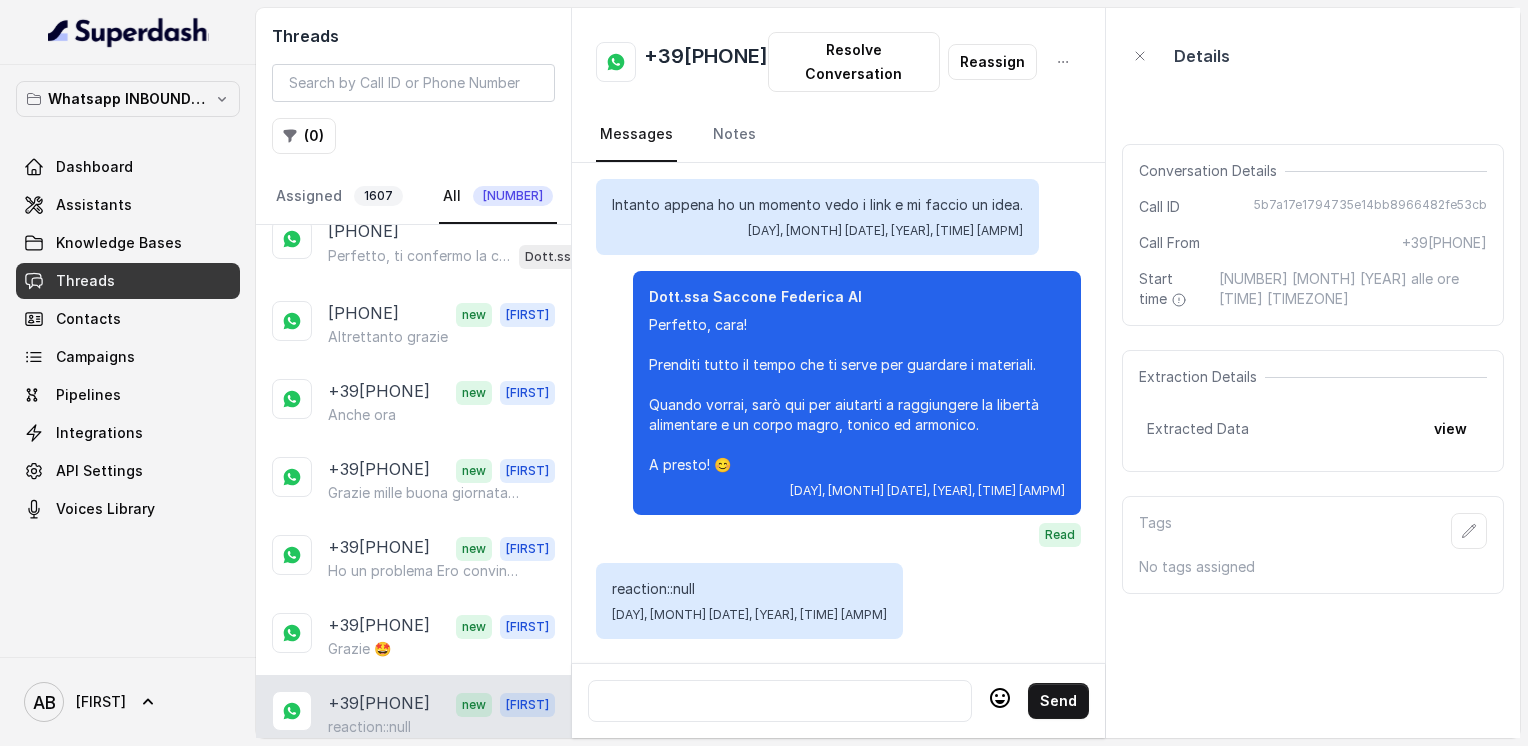 click on "+39[PHONE]" at bounding box center (379, 782) 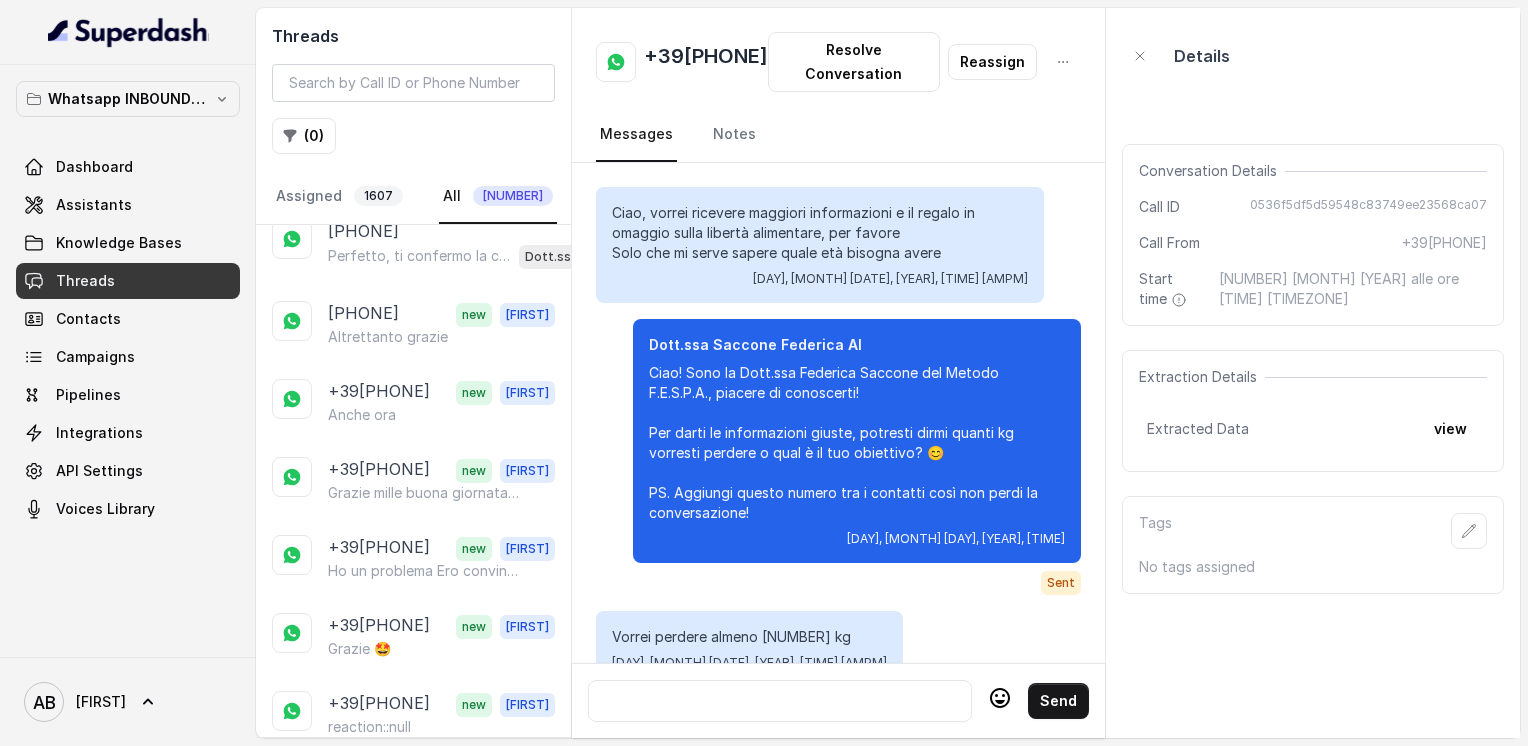 scroll, scrollTop: 2944, scrollLeft: 0, axis: vertical 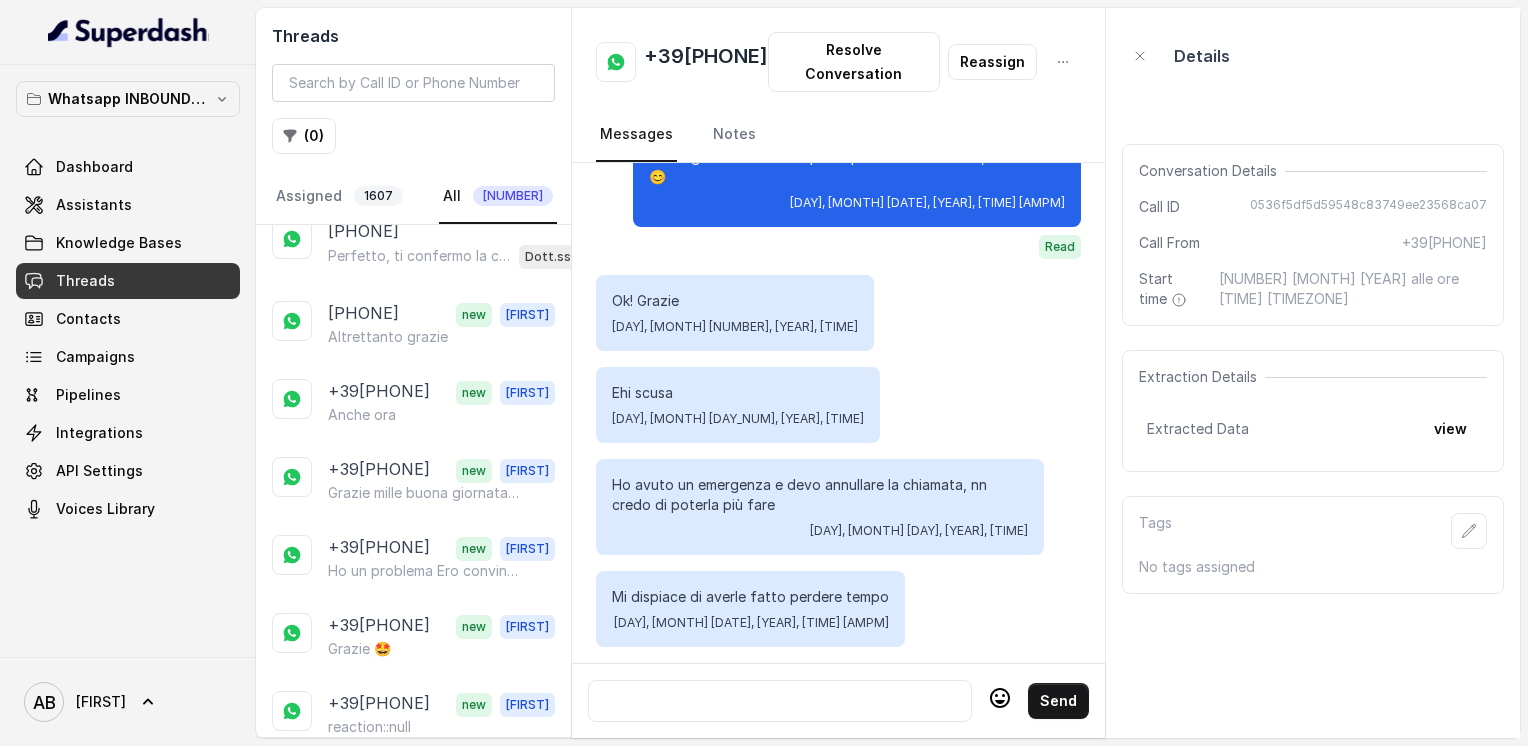 click at bounding box center (780, 701) 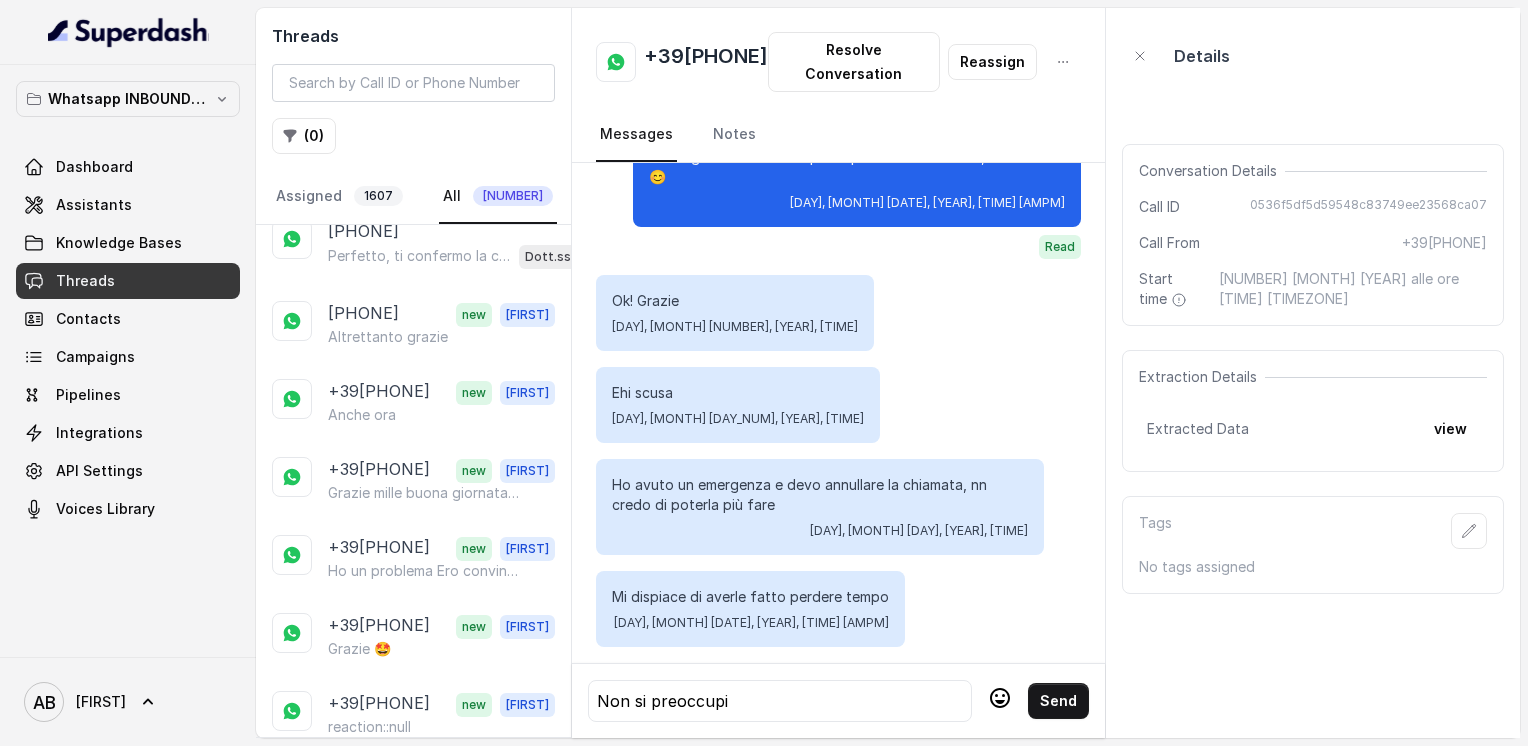 click 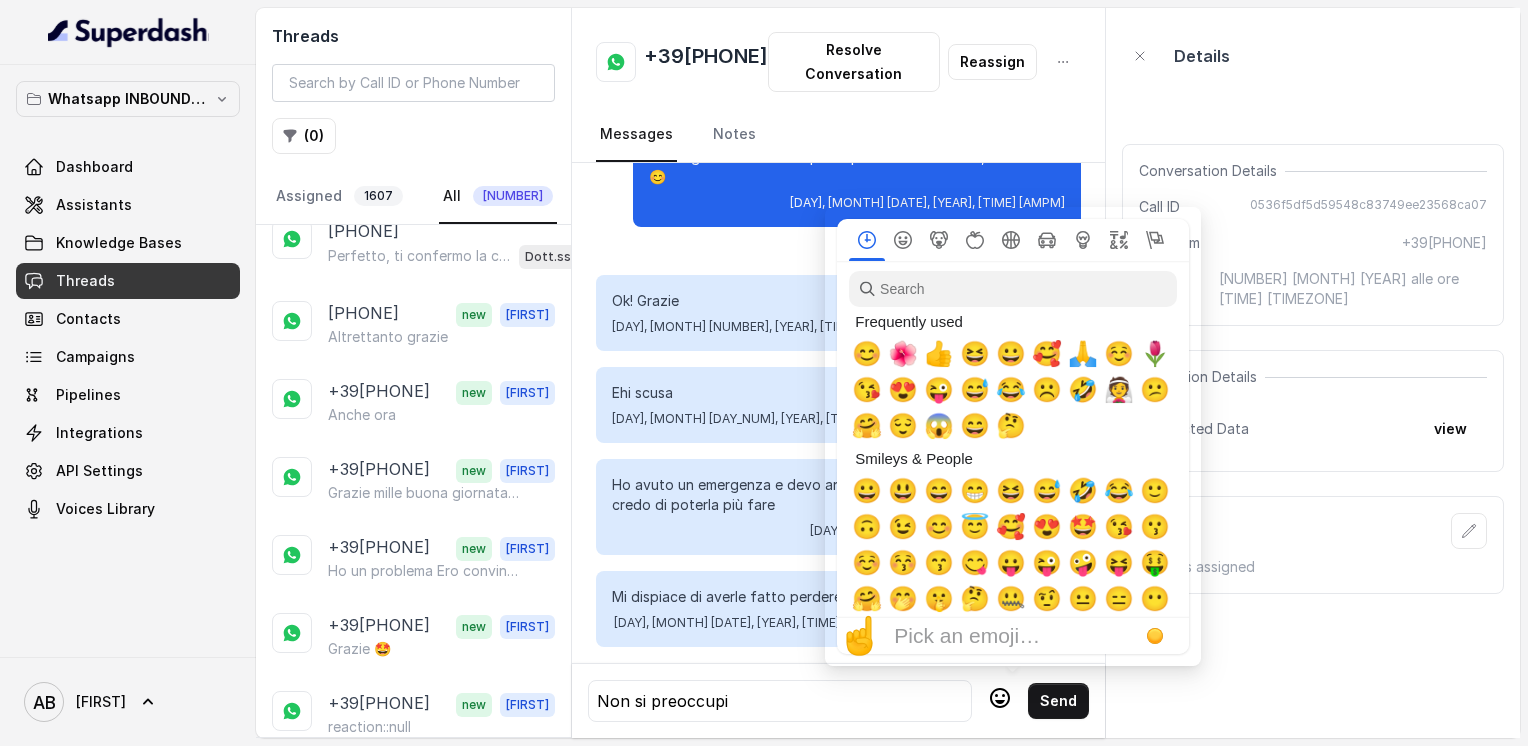 drag, startPoint x: 1080, startPoint y: 338, endPoint x: 1081, endPoint y: 348, distance: 10.049875 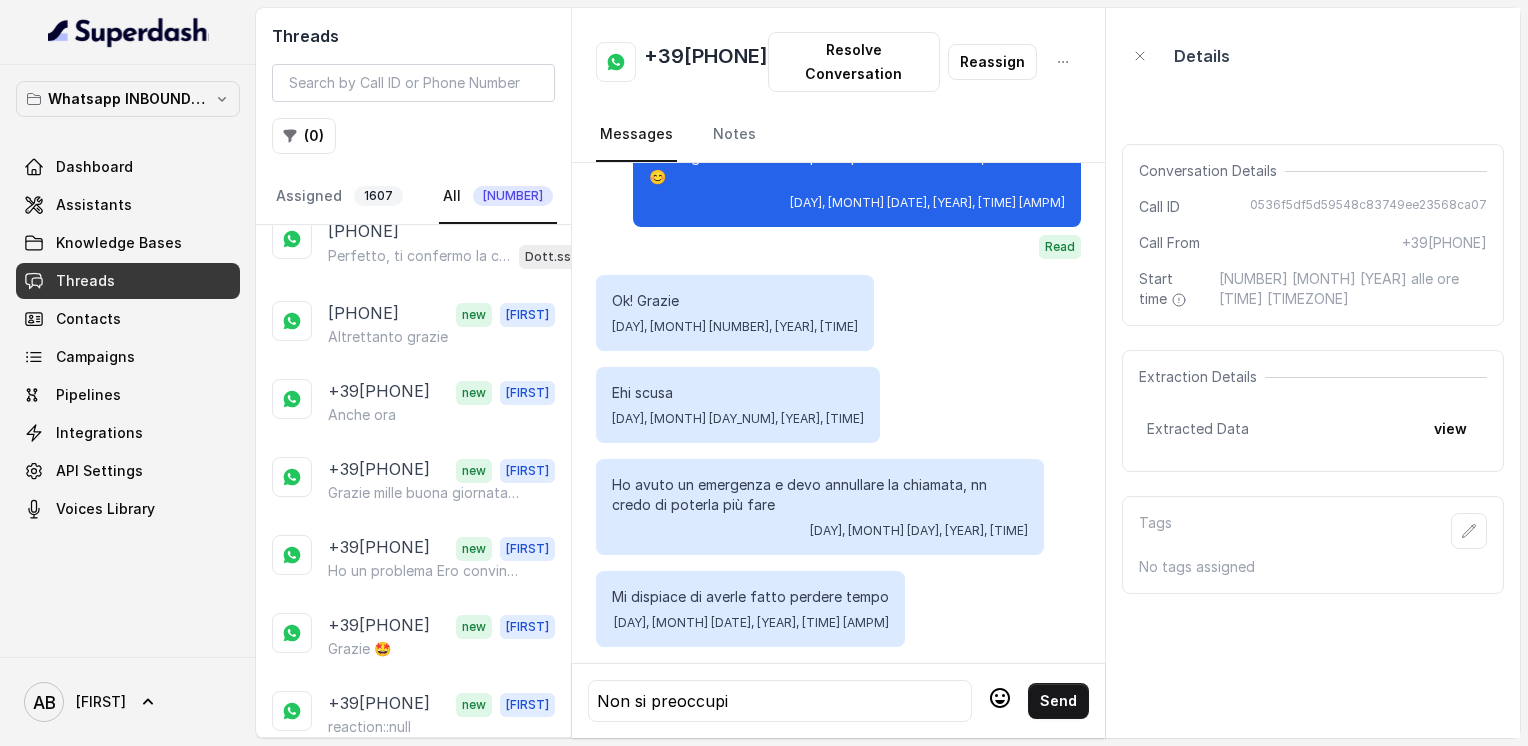 click on "Ciao, vorrei ricevere maggiori informazioni e il regalo in omaggio sulla libertà alimentare, per favore
Solo che mi serve sapere quale età bisogna avere [DATE] [MONTH] [DAY], [YEAR], [TIME] [NAME] Ciao! Sono la Dott.ssa Federica Saccone del Metodo F.E.S.P.A., piacere di conoscerti!
Per darti le informazioni giuste, potresti dirmi quanti kg vorresti perdere o qual è il tuo obiettivo? 😊
PS. Aggiungi questo numero tra i contatti così non perdi la conversazione! [DATE] [MONTH] [DAY], [YEAR], [TIME] Sent Vorrei perdere almeno [QUANTITY] kg [DATE] [MONTH] [DAY], [YEAR], [TIME] [NAME] Okay, chiaro.. e dimmi, hai già provato qualcosa per perdere questi [QUANTITY] kg? [DATE] [MONTH] [DAY], [YEAR], [TIME] Read Ho provato a fare esercizio fisico [DATE] [MONTH] [DAY], [YEAR], [TIME] [NAME] [DATE] [MONTH] [DAY], [YEAR], [TIME] Read Non è cambiato nulla e è troppo difficile, spesso non riesco a farne molto [DATE] [MONTH] [DAY], [YEAR], [TIME] [NAME] [DATE] [MONTH] [DAY], [YEAR], [TIME] Read Adesso? Read Read Read Read" at bounding box center (838, -1055) 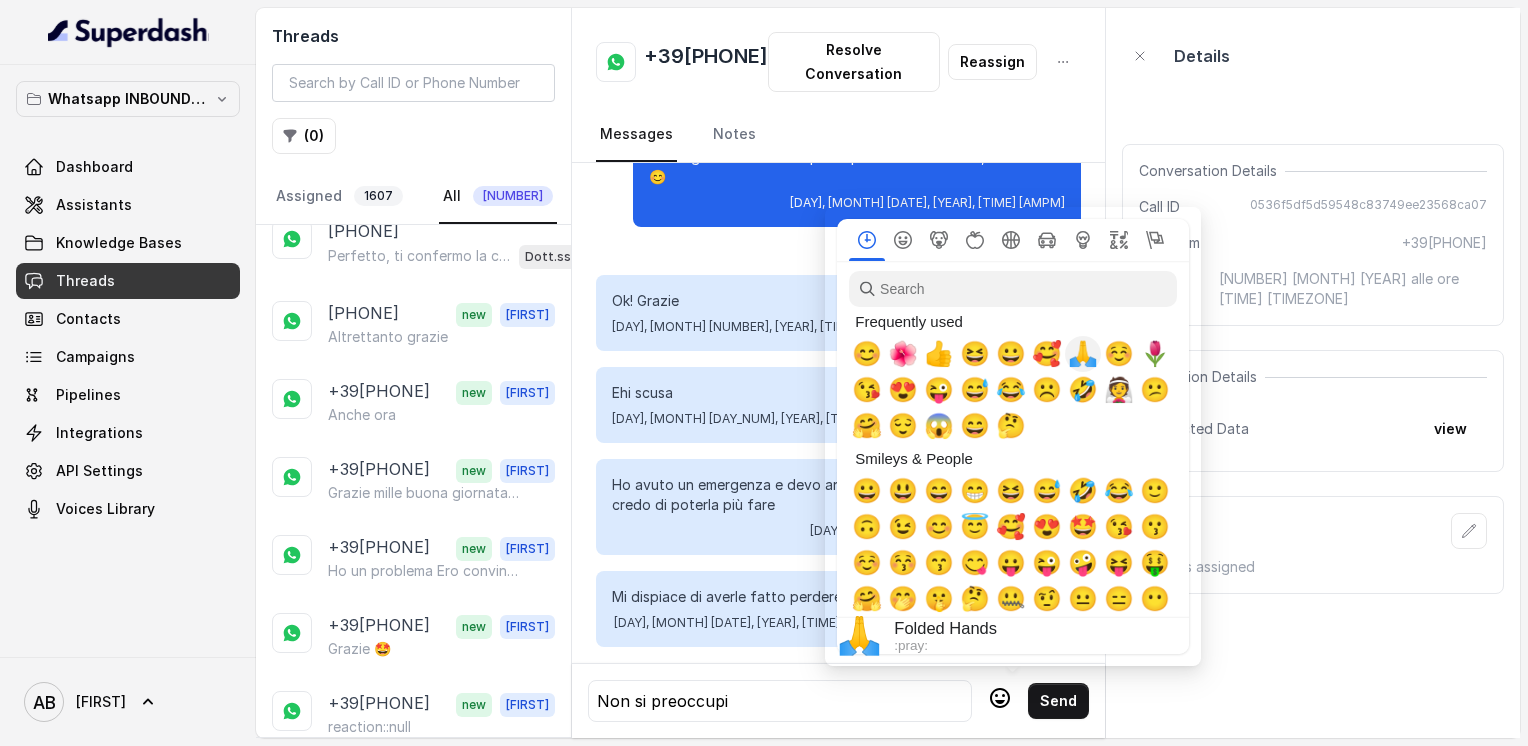 click on "🙏" at bounding box center (1083, 354) 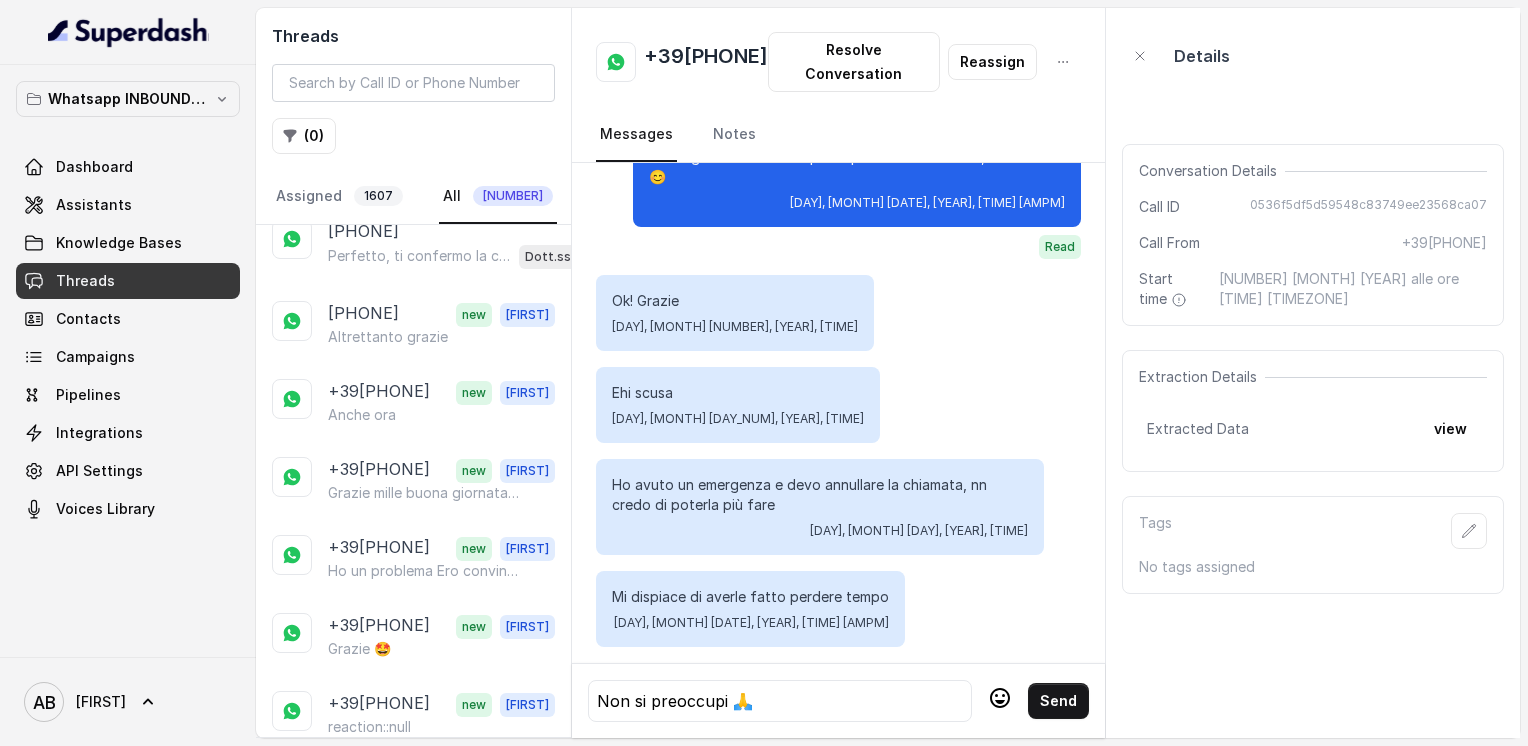click on "Ciao, vorrei ricevere maggiori informazioni e il regalo in omaggio sulla libertà alimentare, per favore
Solo che mi serve sapere quale età bisogna avere [DATE] [MONTH] [DAY], [YEAR], [TIME] [NAME] Ciao! Sono la Dott.ssa Federica Saccone del Metodo F.E.S.P.A., piacere di conoscerti!
Per darti le informazioni giuste, potresti dirmi quanti kg vorresti perdere o qual è il tuo obiettivo? 😊
PS. Aggiungi questo numero tra i contatti così non perdi la conversazione! [DATE] [MONTH] [DAY], [YEAR], [TIME] Sent Vorrei perdere almeno [QUANTITY] kg [DATE] [MONTH] [DAY], [YEAR], [TIME] [NAME] Okay, chiaro.. e dimmi, hai già provato qualcosa per perdere questi [QUANTITY] kg? [DATE] [MONTH] [DAY], [YEAR], [TIME] Read Ho provato a fare esercizio fisico [DATE] [MONTH] [DAY], [YEAR], [TIME] [NAME] [DATE] [MONTH] [DAY], [YEAR], [TIME] Read Non è cambiato nulla e è troppo difficile, spesso non riesco a farne molto [DATE] [MONTH] [DAY], [YEAR], [TIME] [NAME] [DATE] [MONTH] [DAY], [YEAR], [TIME] Read Adesso? Read Read Read Read" at bounding box center [838, -1055] 